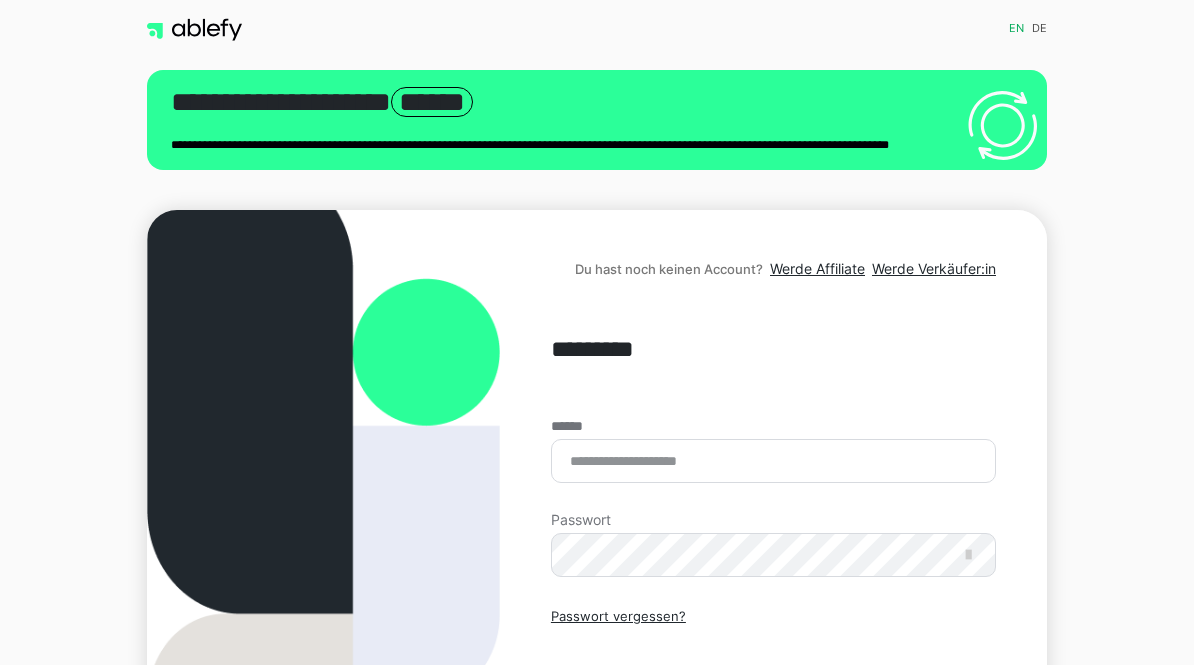 scroll, scrollTop: 0, scrollLeft: 0, axis: both 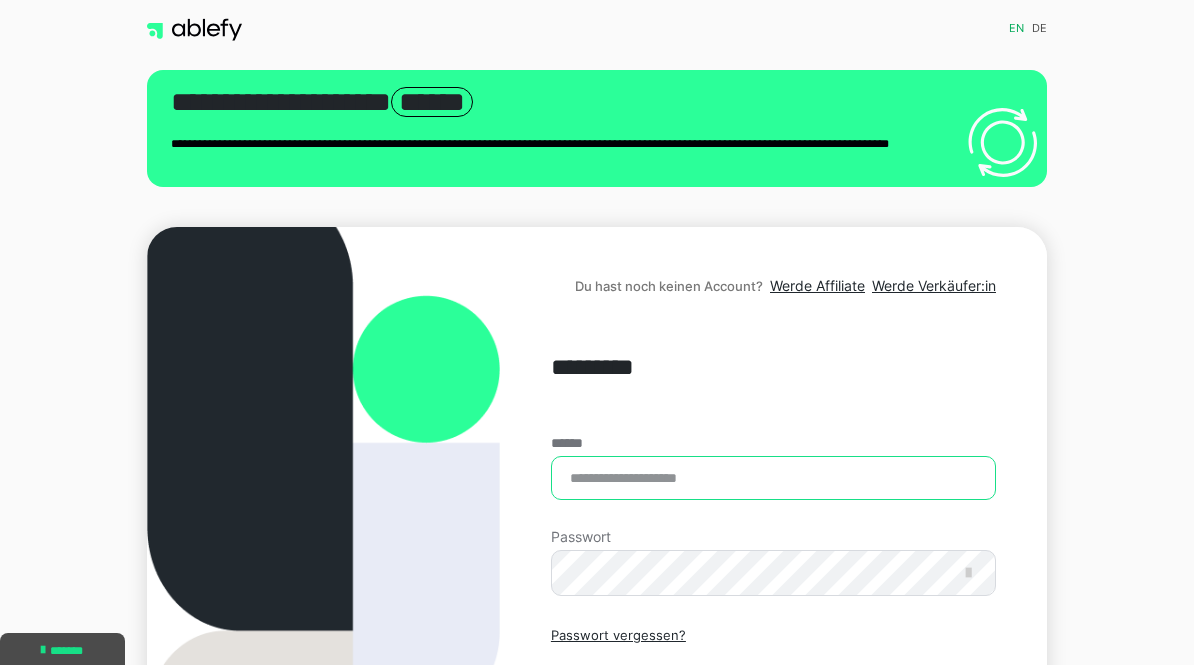 click on "******" at bounding box center [773, 478] 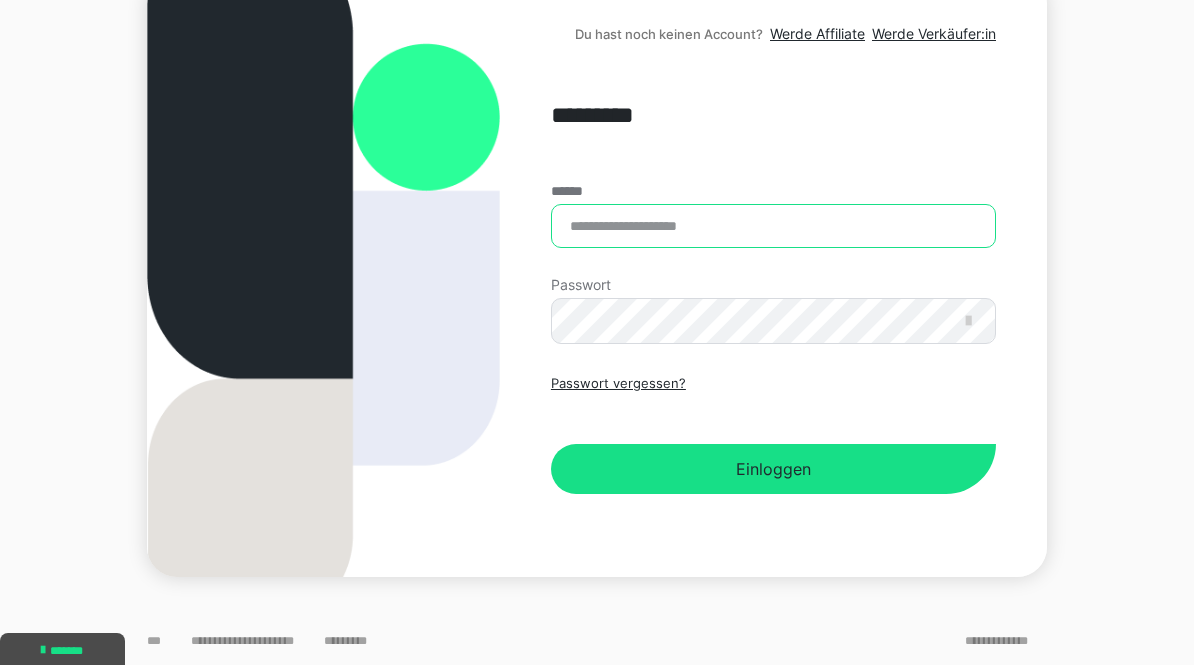 type on "**********" 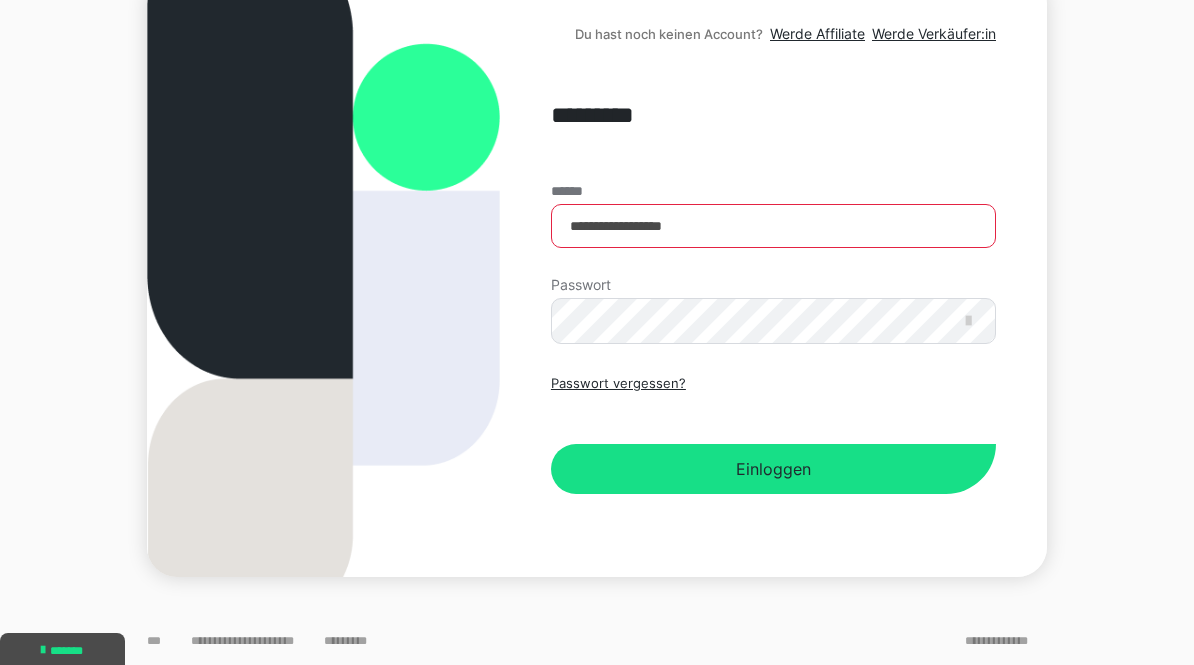 click on "Einloggen" at bounding box center [773, 469] 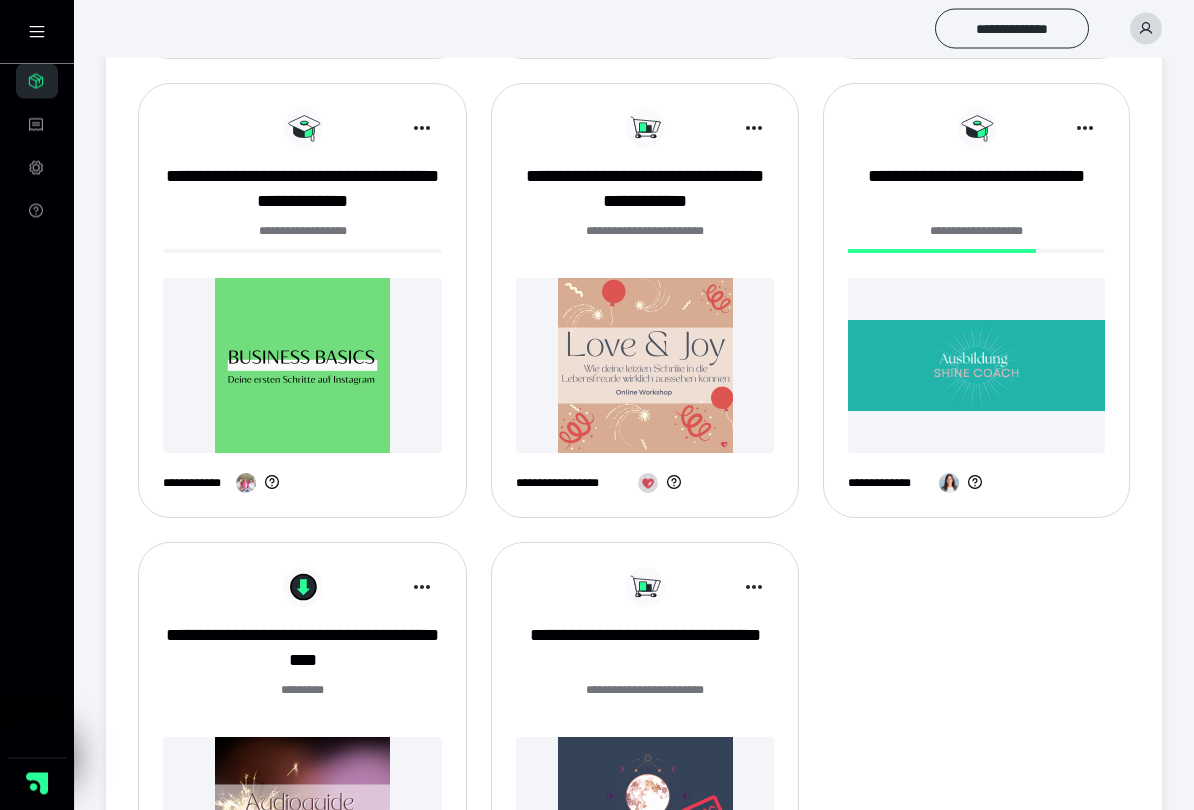 scroll, scrollTop: 1209, scrollLeft: 0, axis: vertical 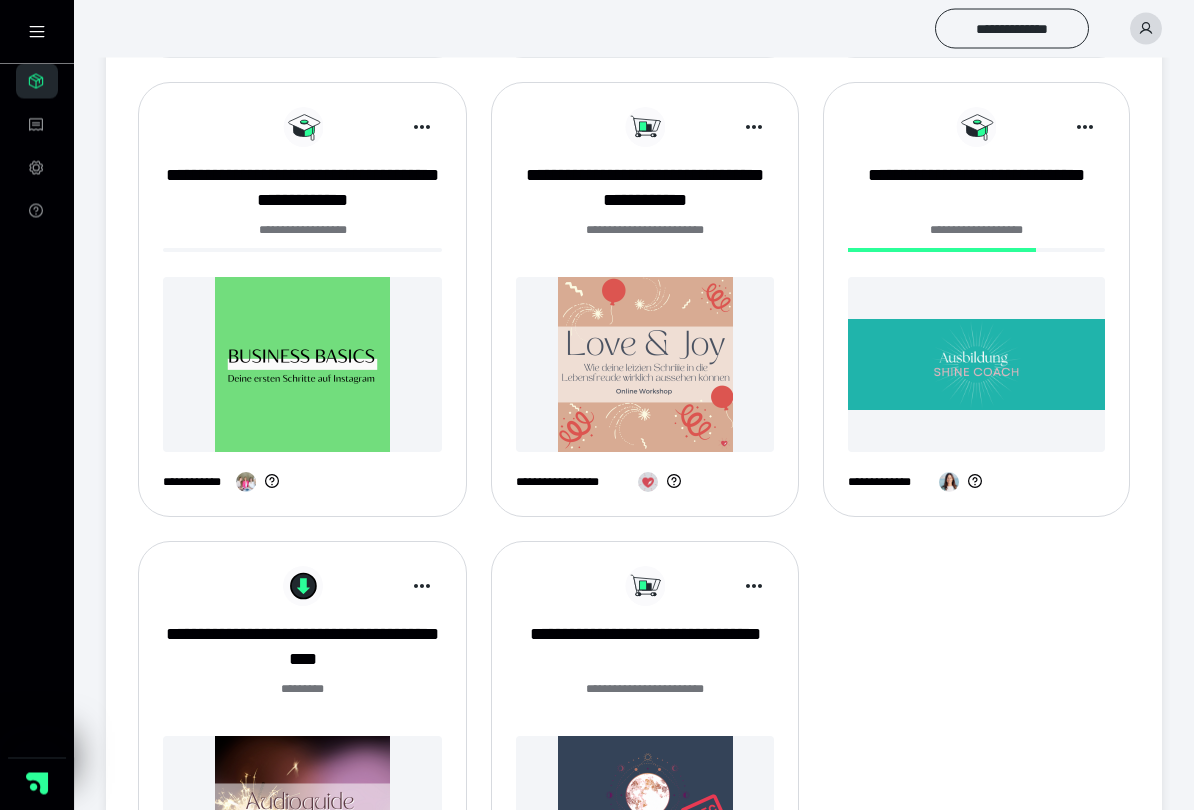 click at bounding box center (976, 365) 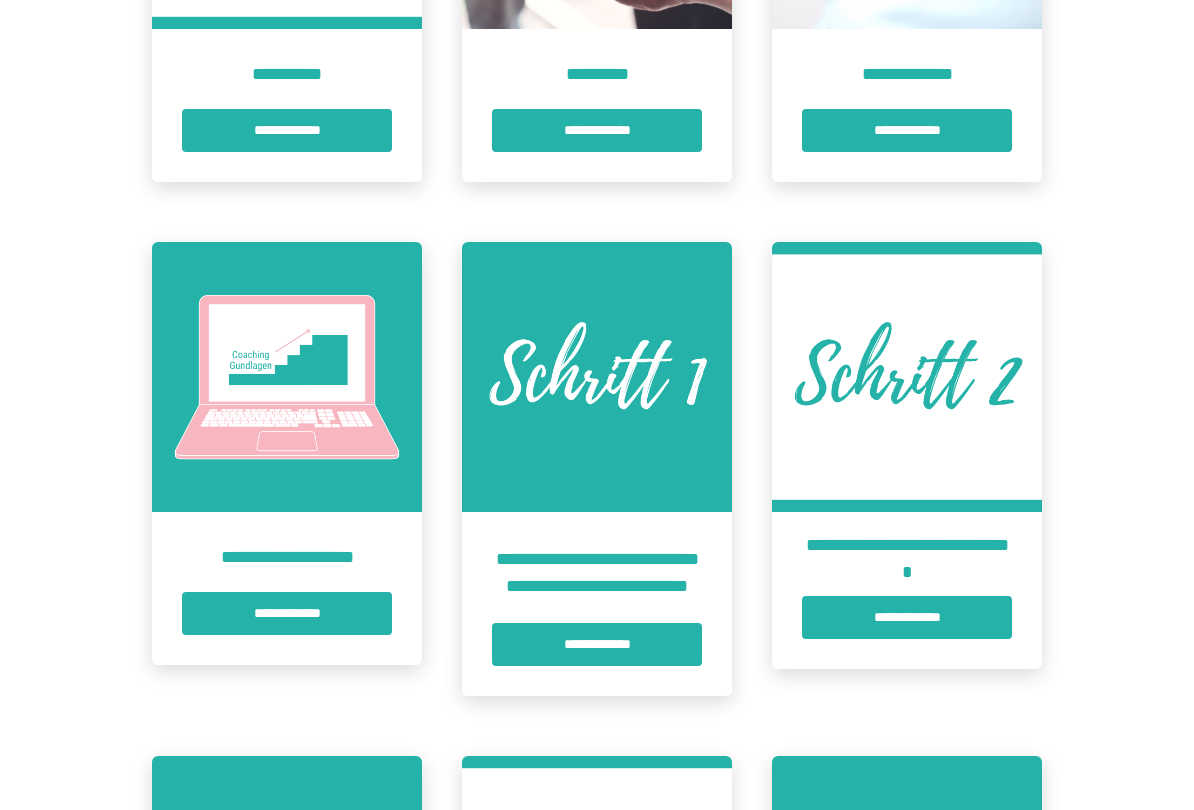scroll, scrollTop: 775, scrollLeft: 0, axis: vertical 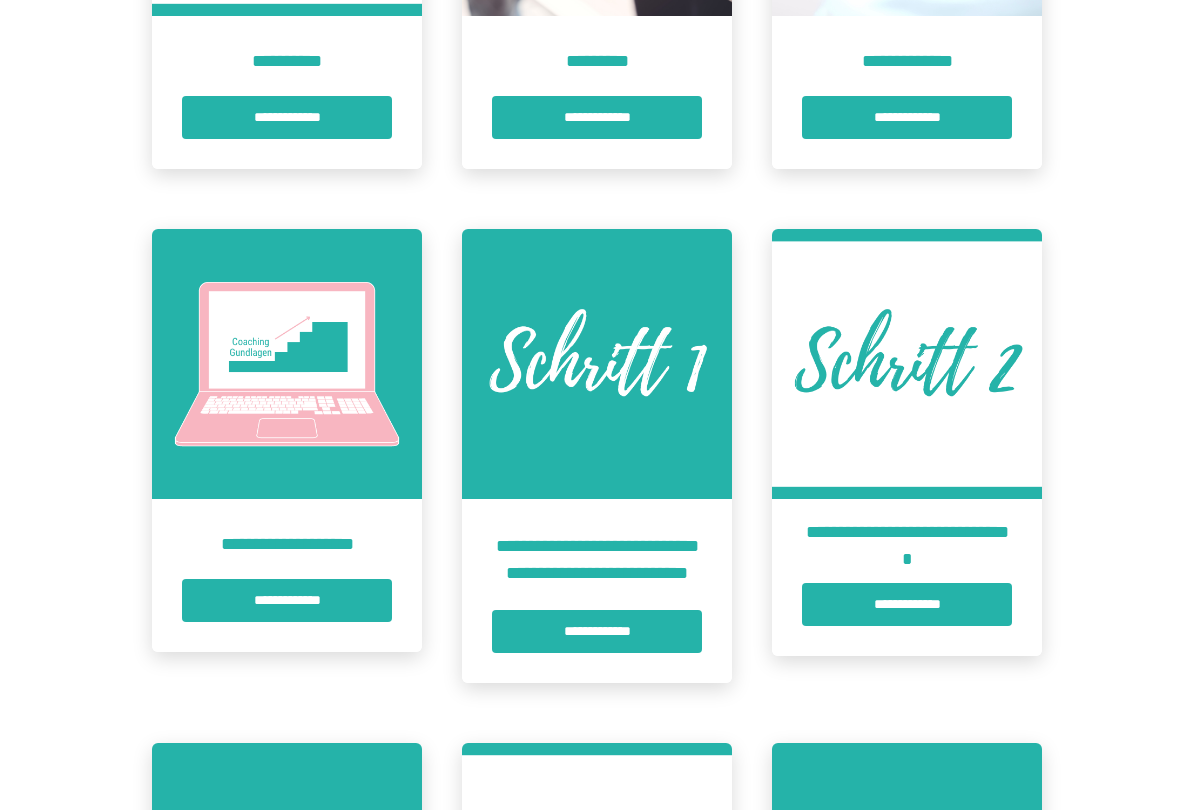 click on "**********" at bounding box center [597, 631] 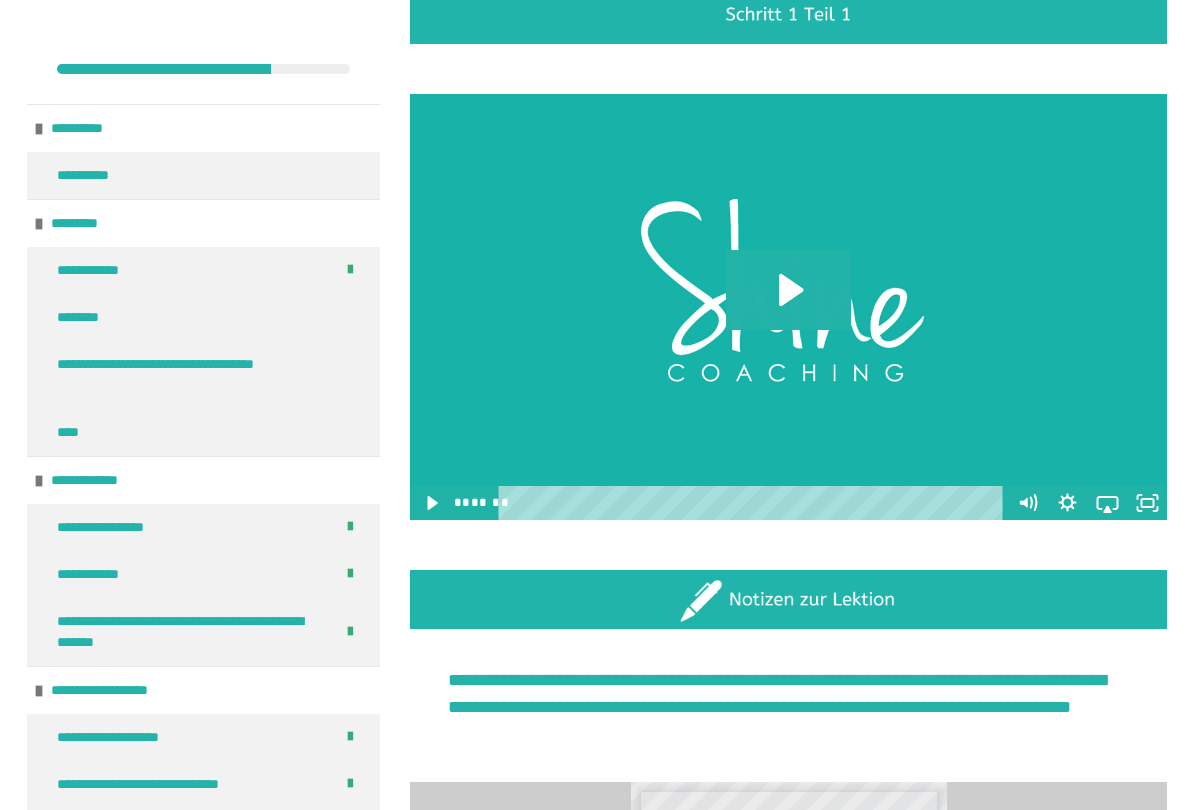 scroll, scrollTop: 976, scrollLeft: 0, axis: vertical 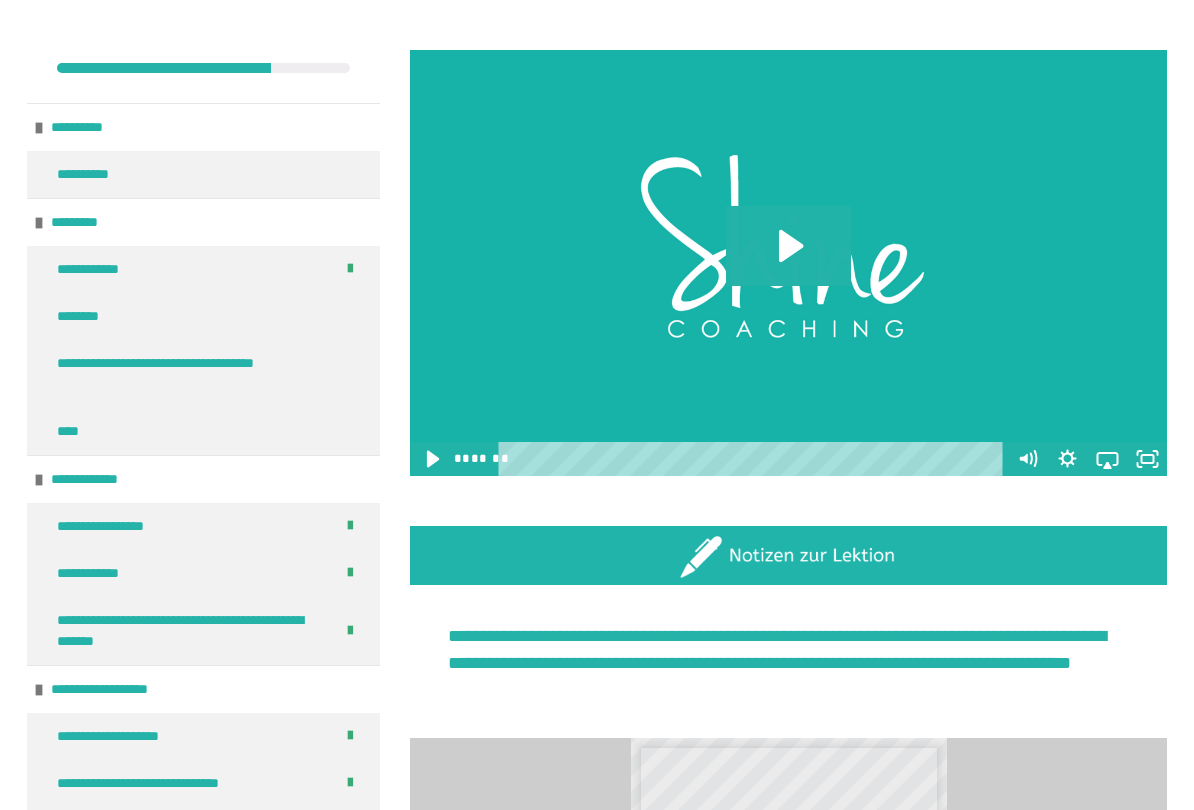 click 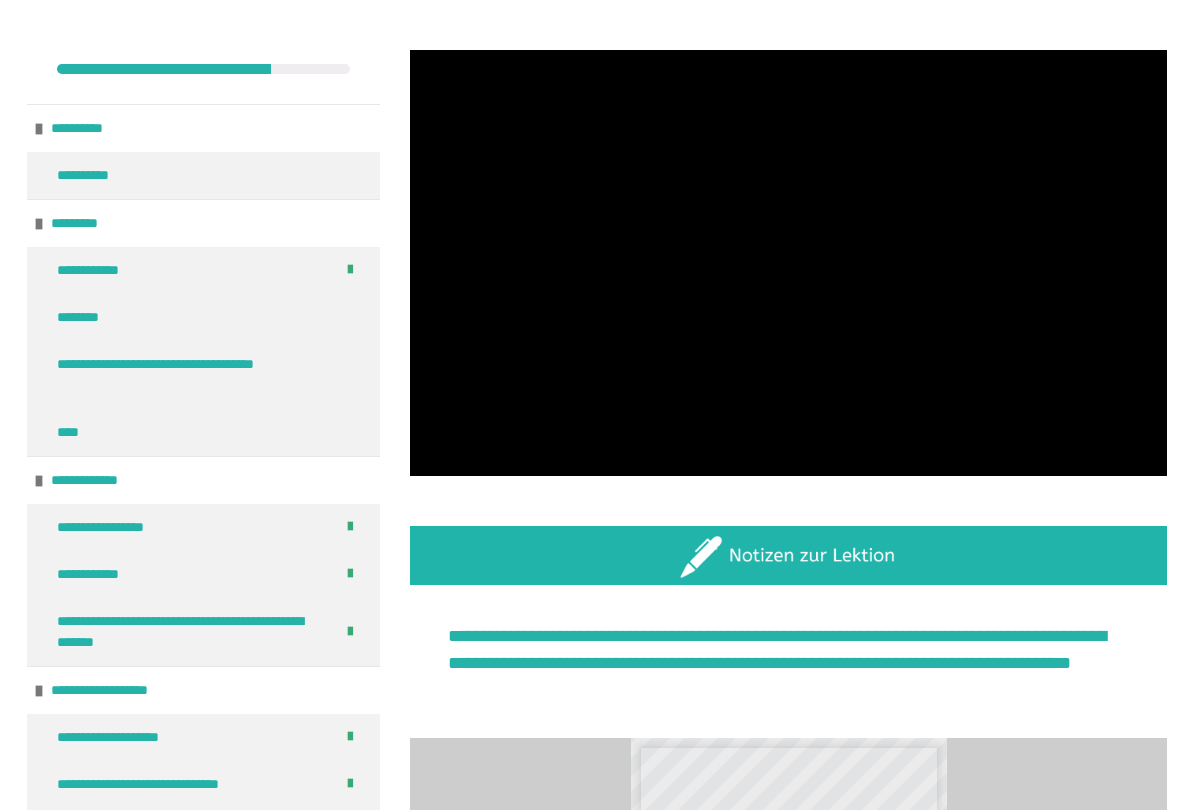 click at bounding box center (788, 263) 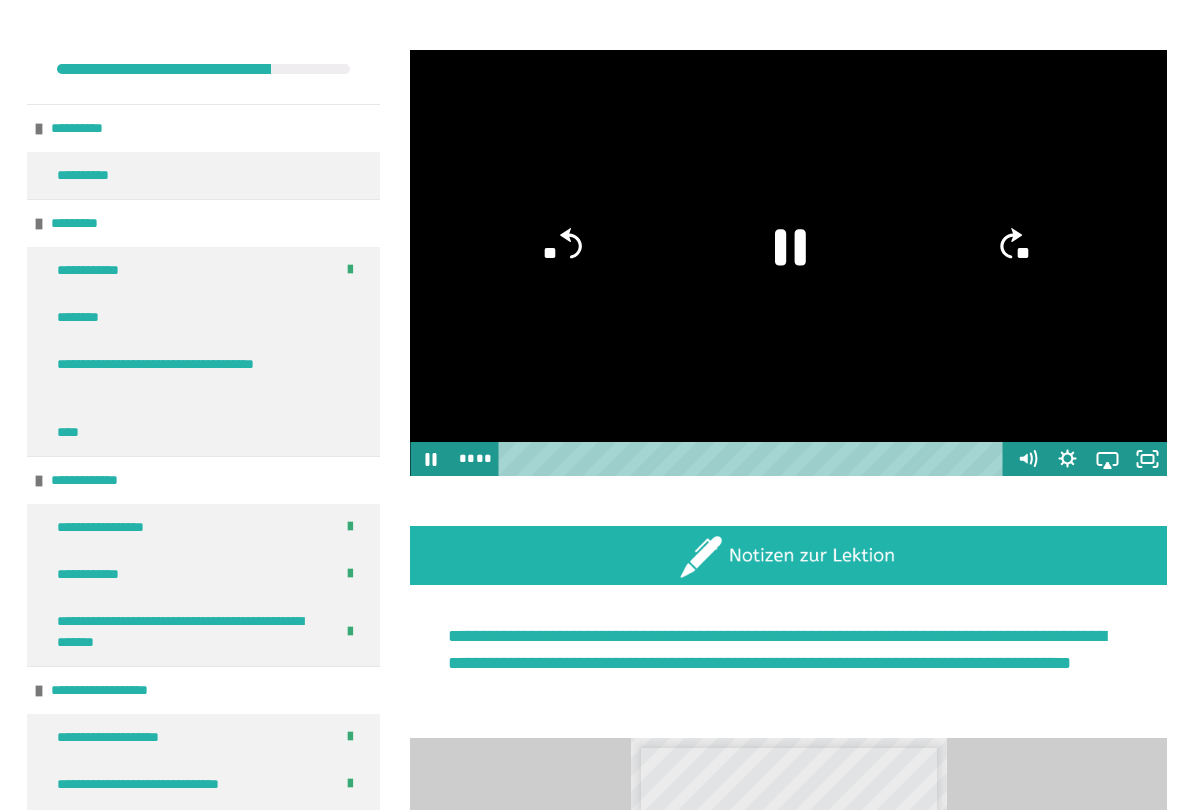 click 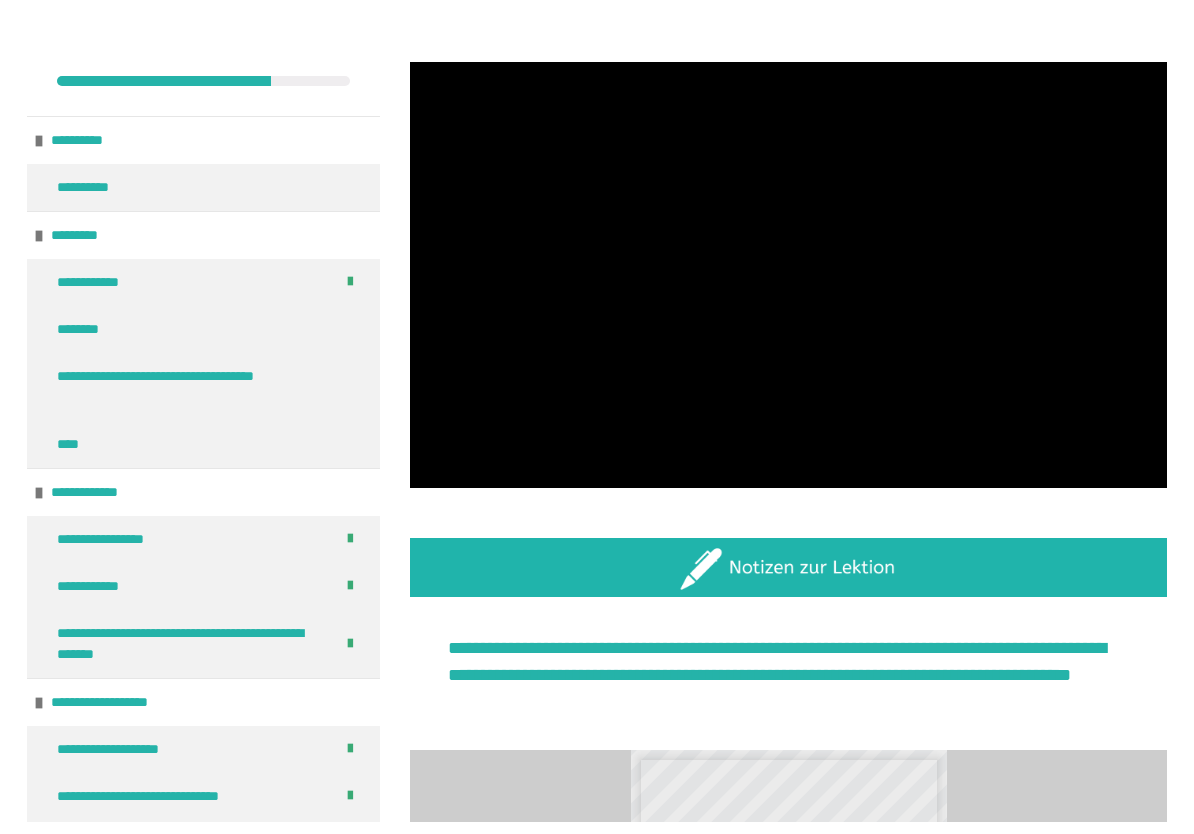 scroll, scrollTop: 953, scrollLeft: 0, axis: vertical 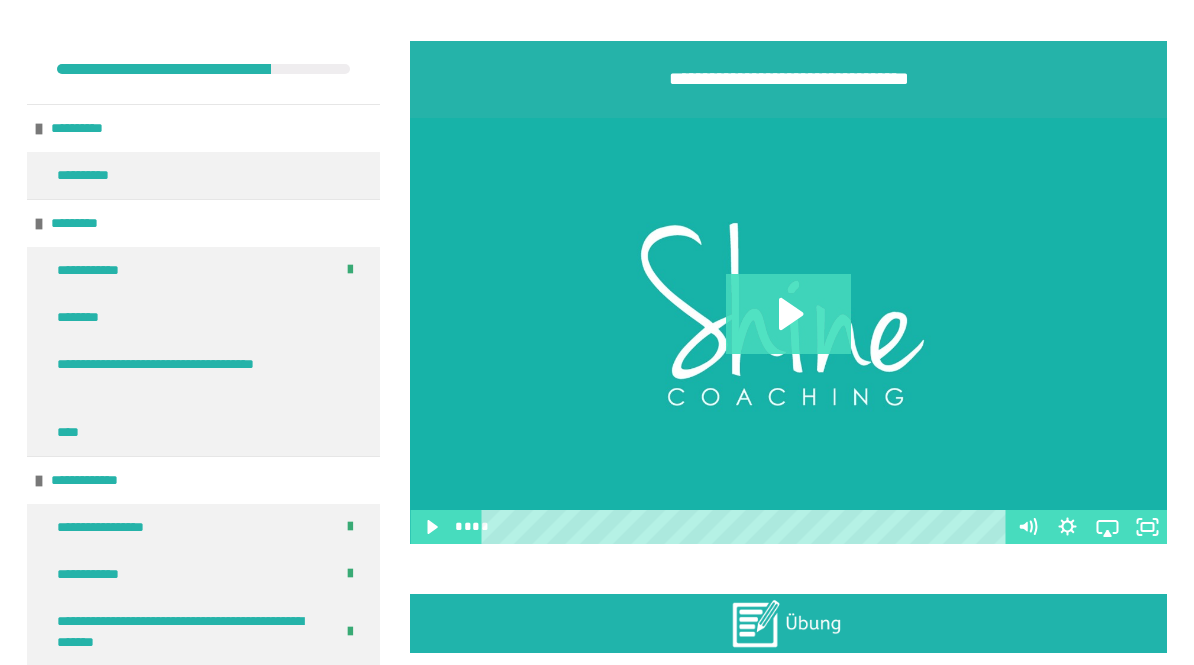 click 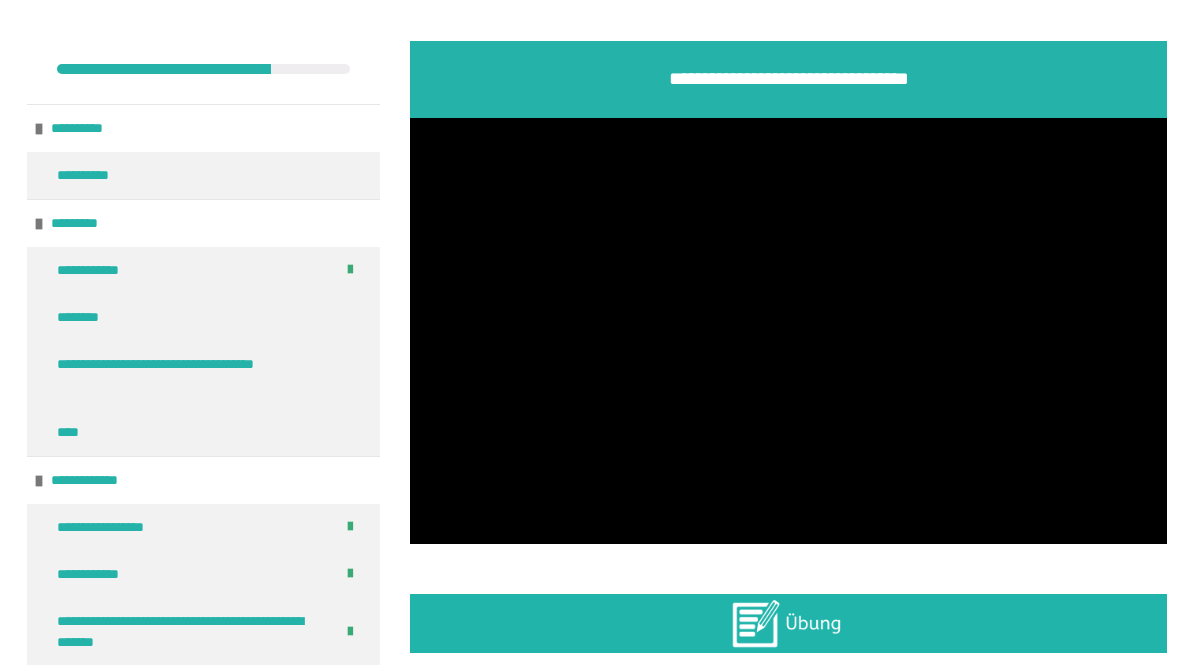 click at bounding box center [788, 331] 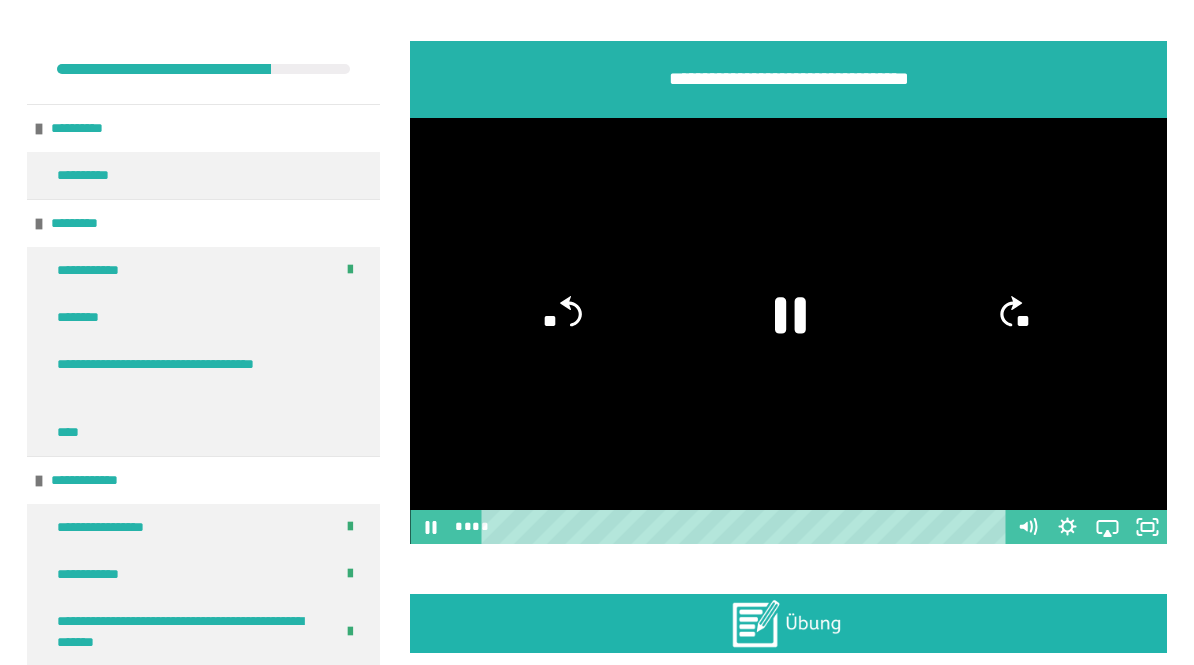 click 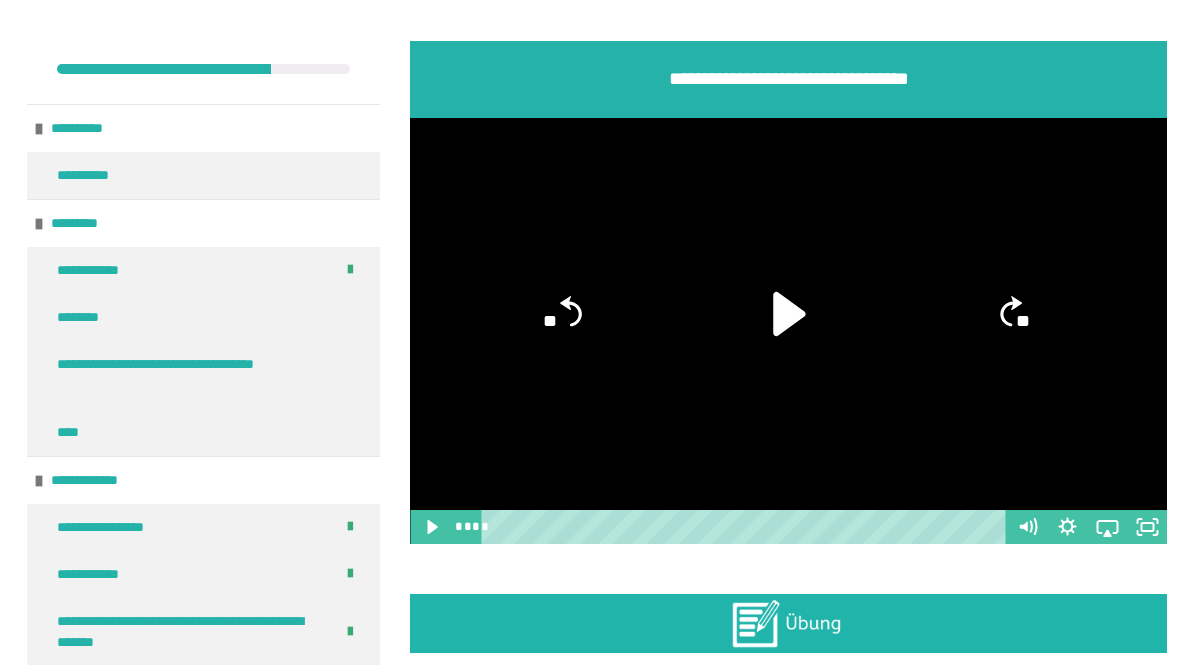 click 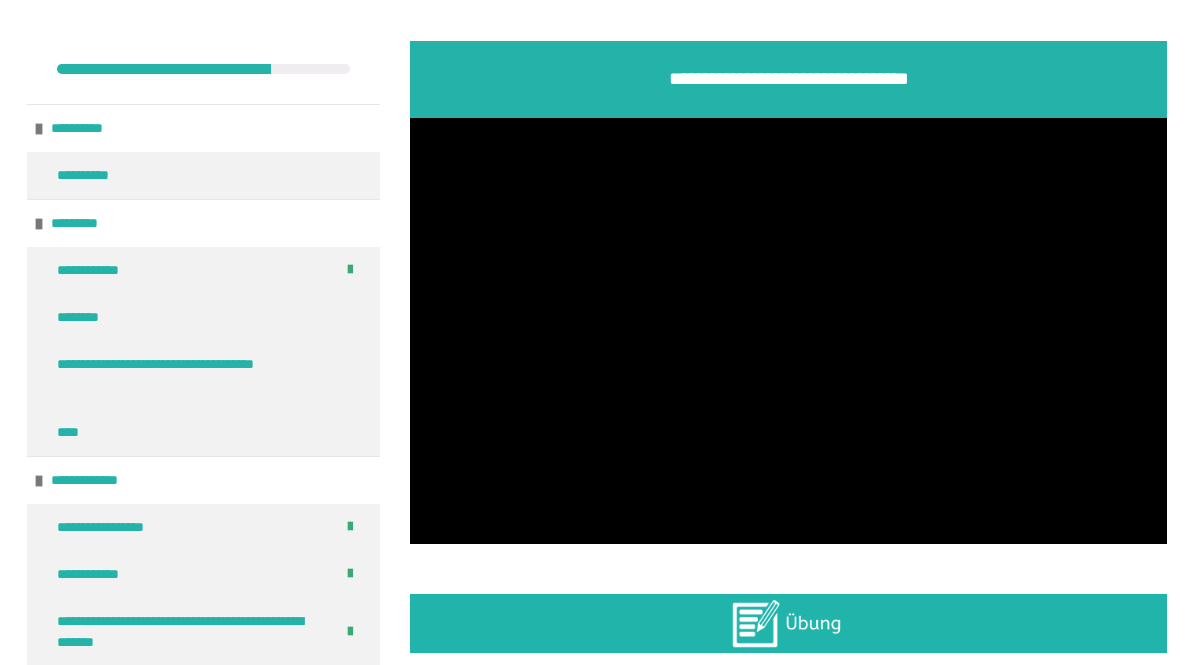 click at bounding box center [788, 331] 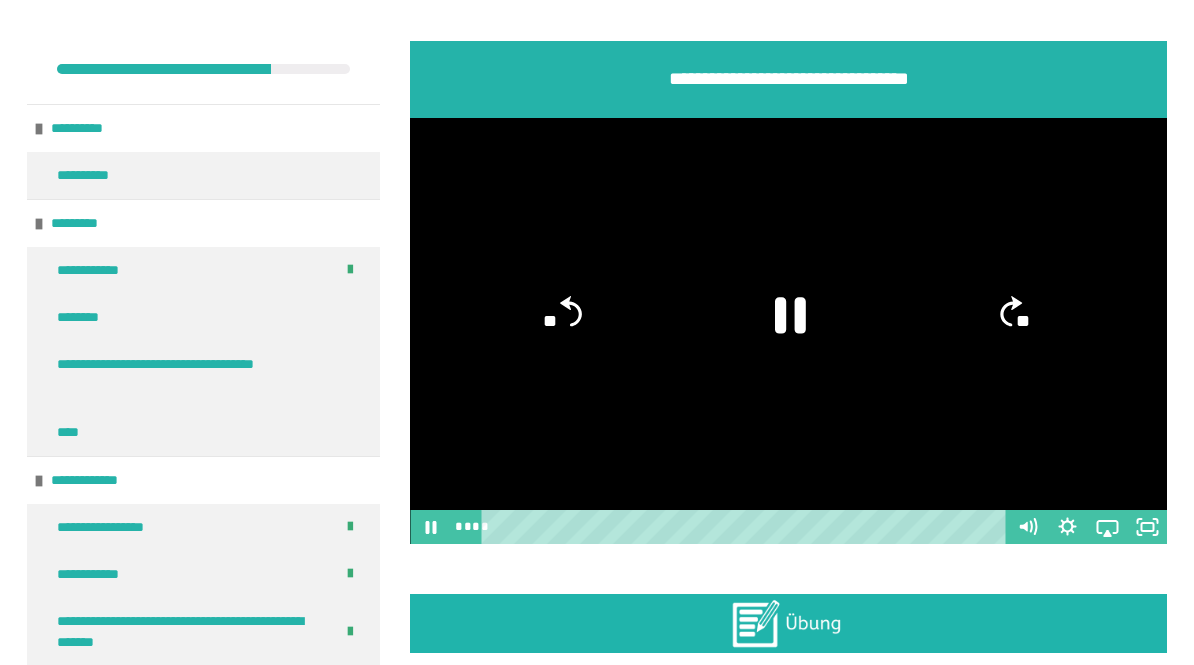 click 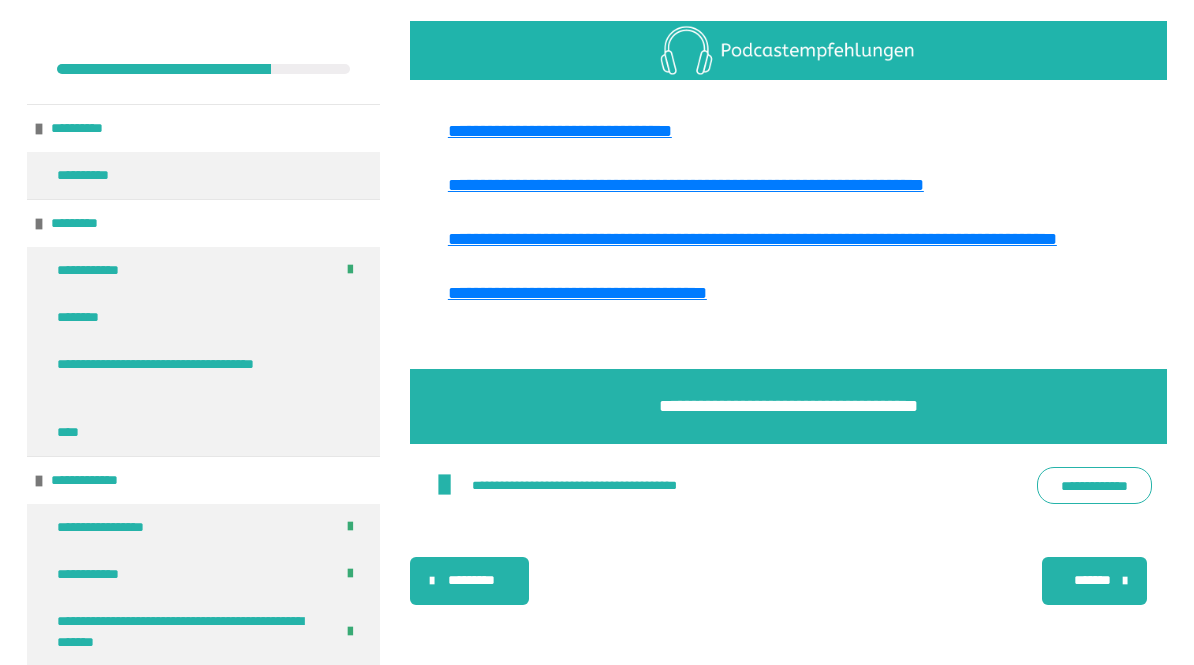 scroll, scrollTop: 4532, scrollLeft: 0, axis: vertical 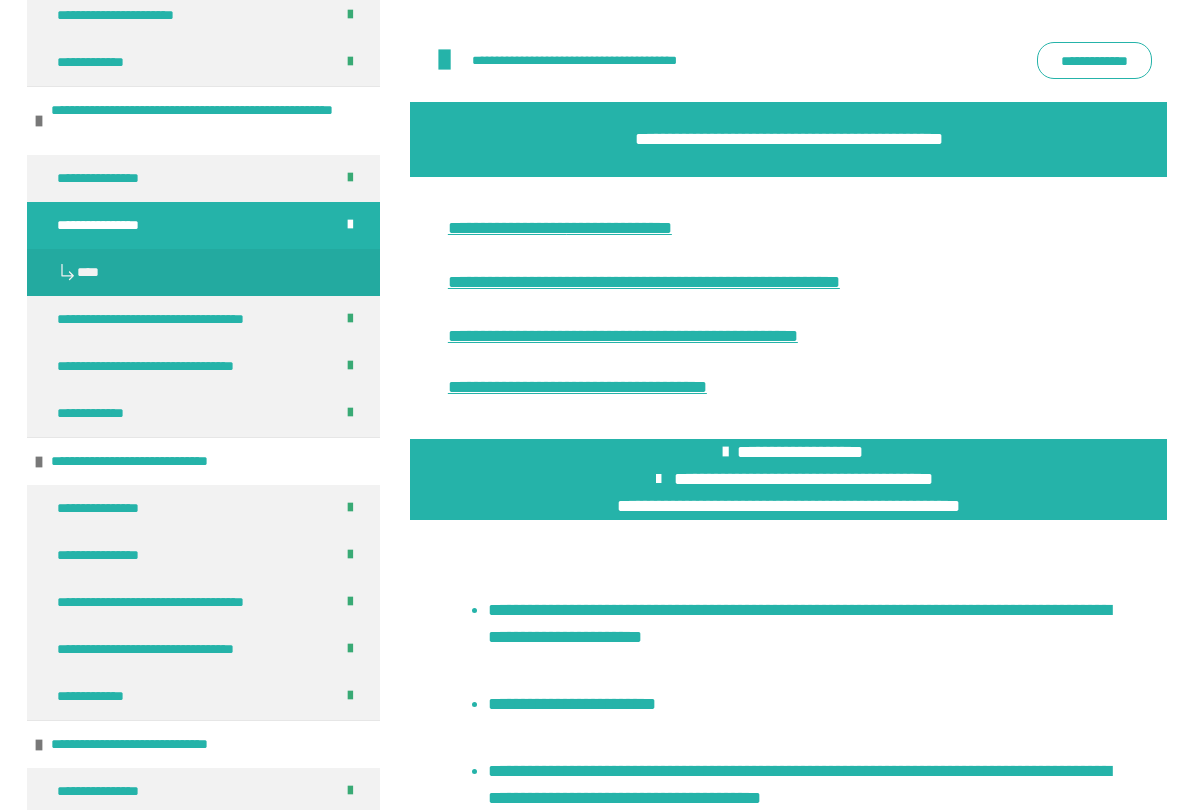 click on "**********" at bounding box center (172, 649) 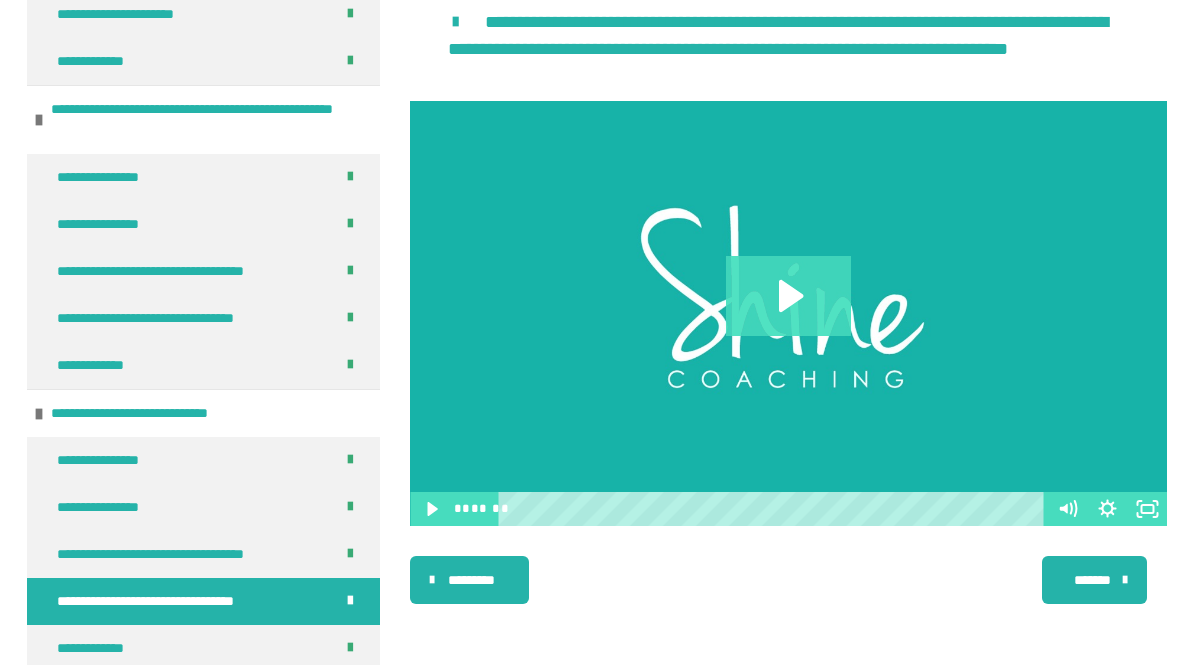 scroll, scrollTop: 860, scrollLeft: 0, axis: vertical 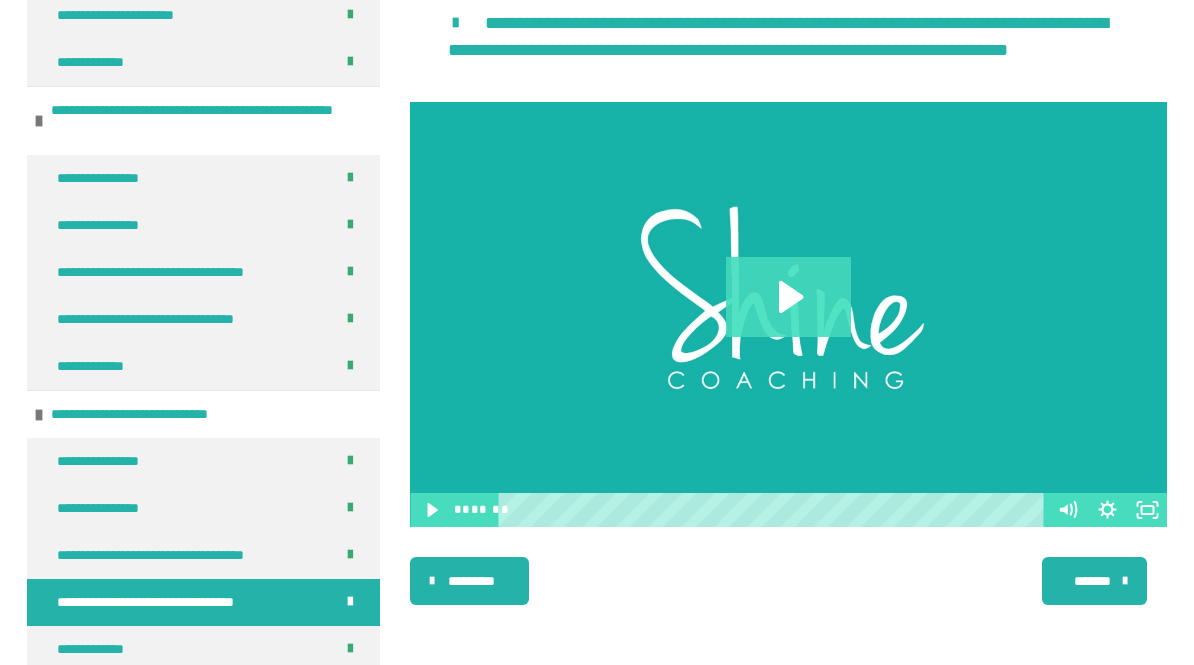 click 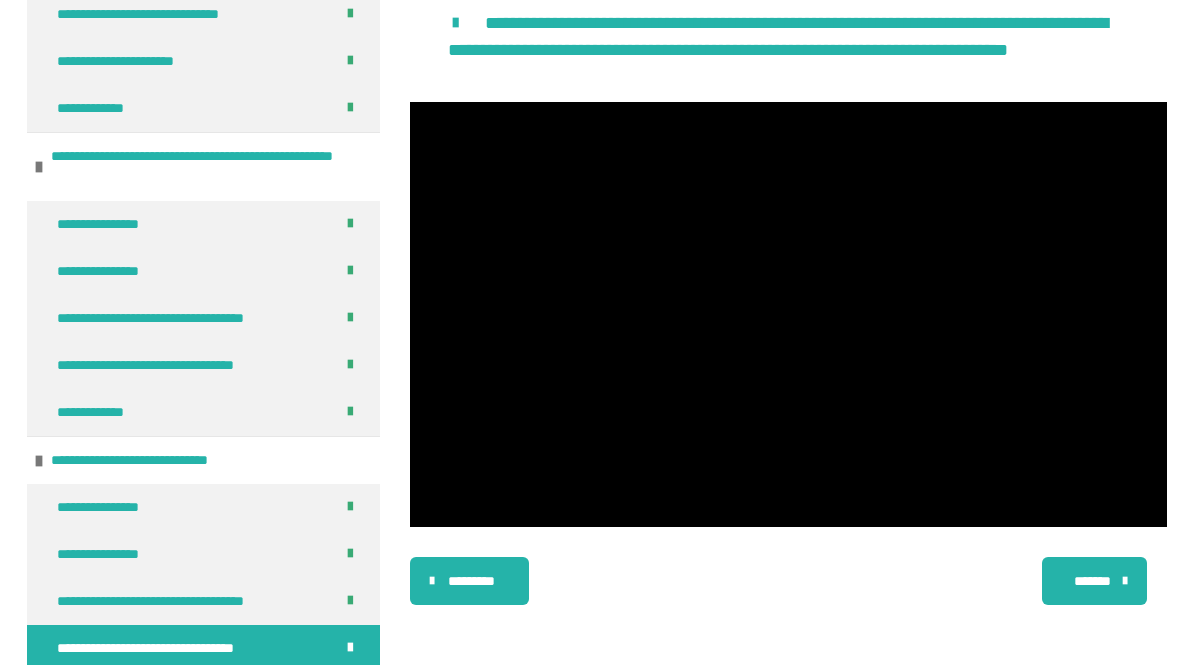 scroll, scrollTop: 730, scrollLeft: 0, axis: vertical 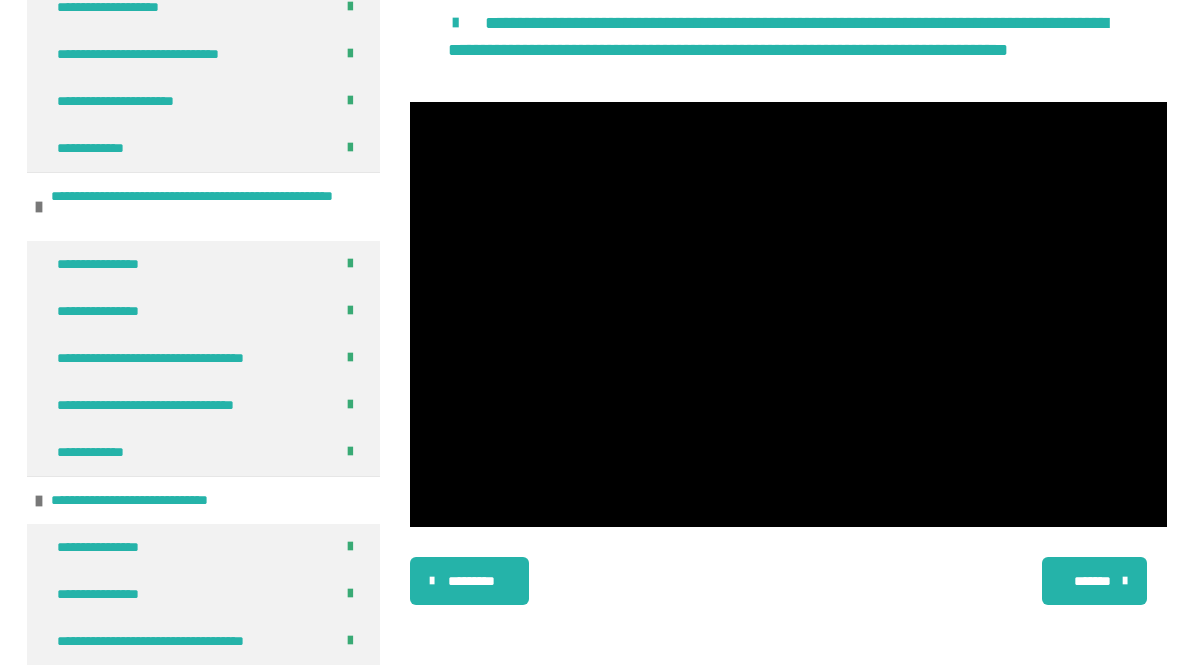 click at bounding box center [788, 315] 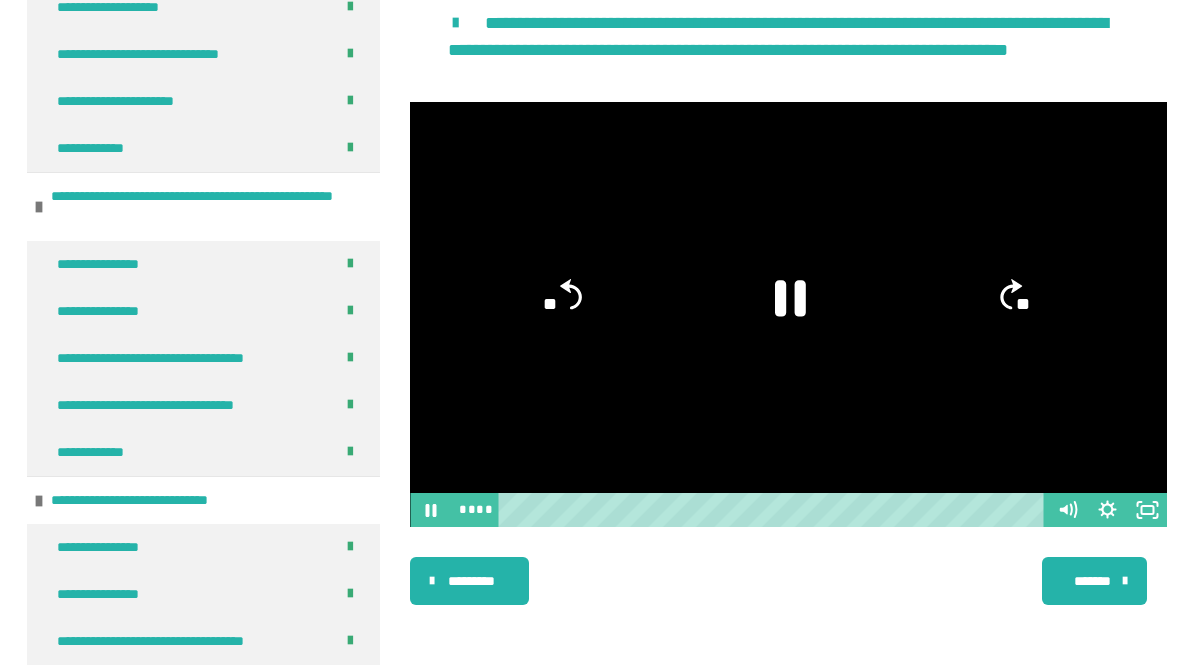 click 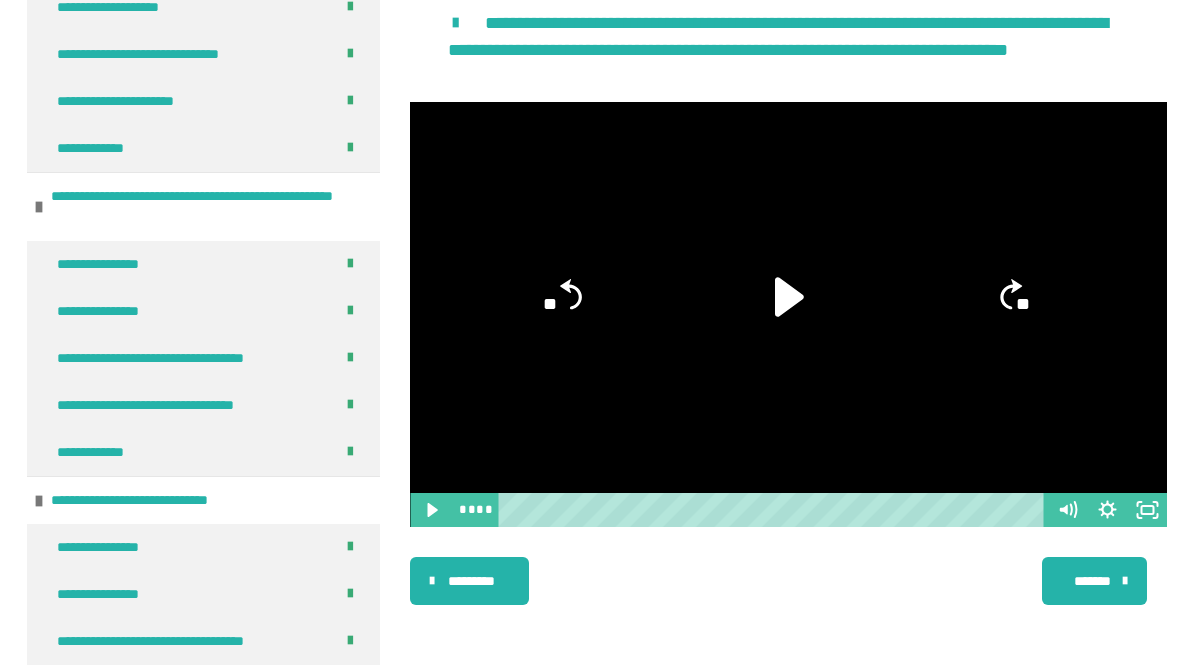 click on "**********" at bounding box center (172, 405) 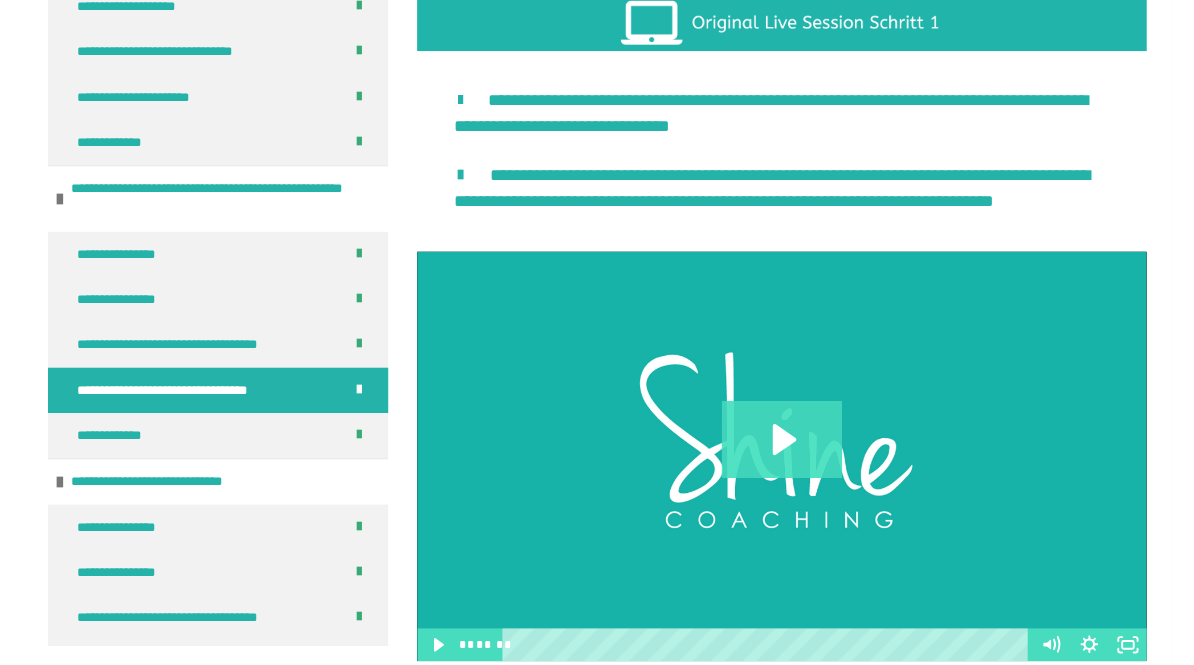 scroll, scrollTop: 699, scrollLeft: 0, axis: vertical 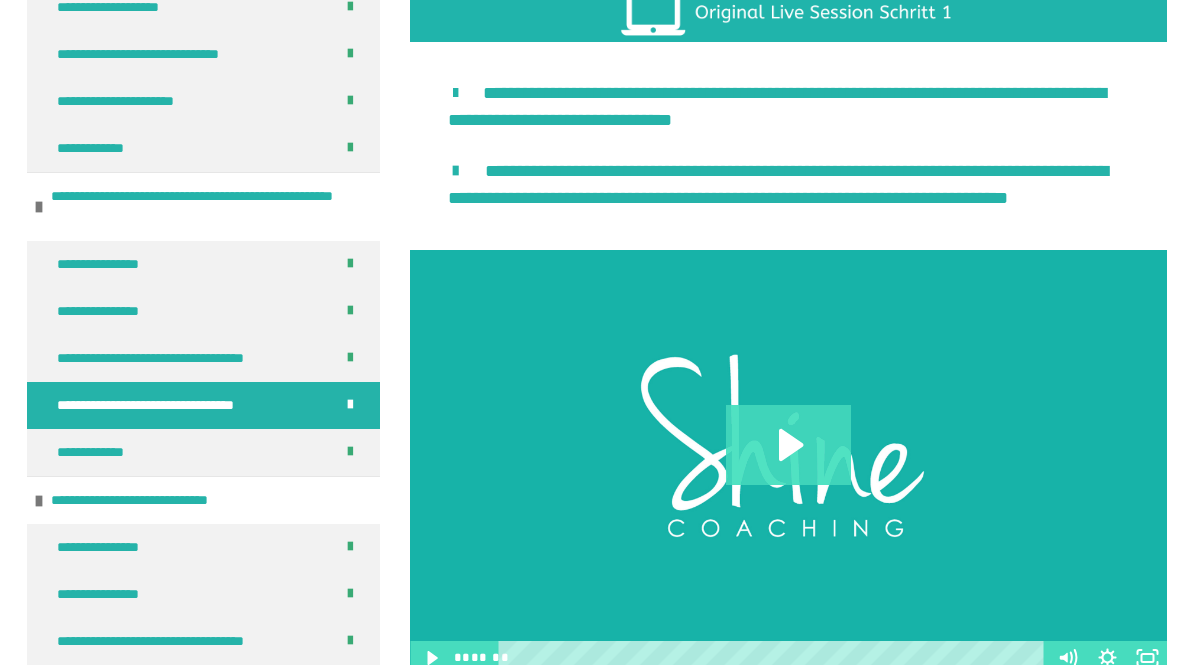 click 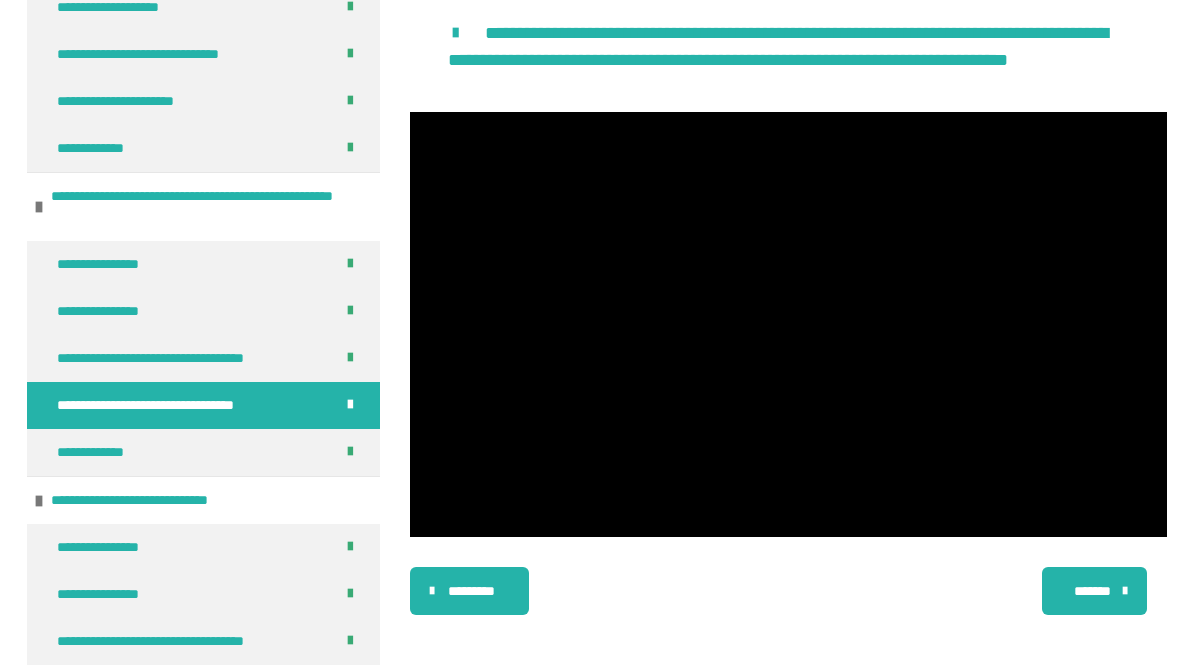 scroll, scrollTop: 874, scrollLeft: 0, axis: vertical 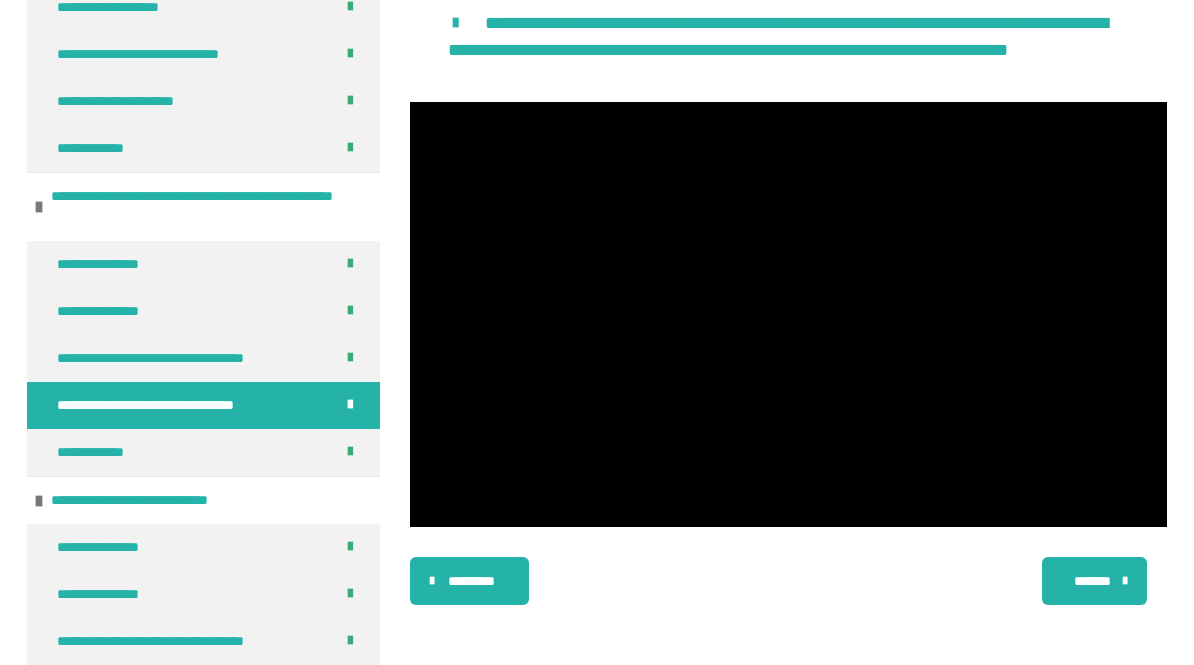 click at bounding box center [788, 315] 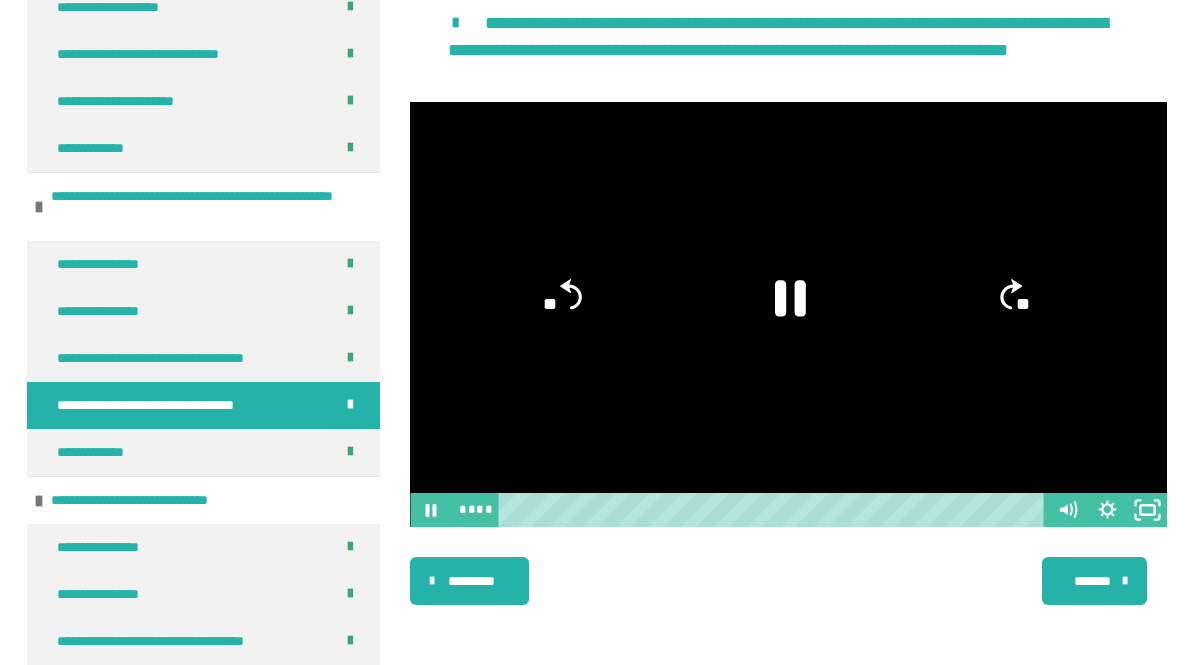 click 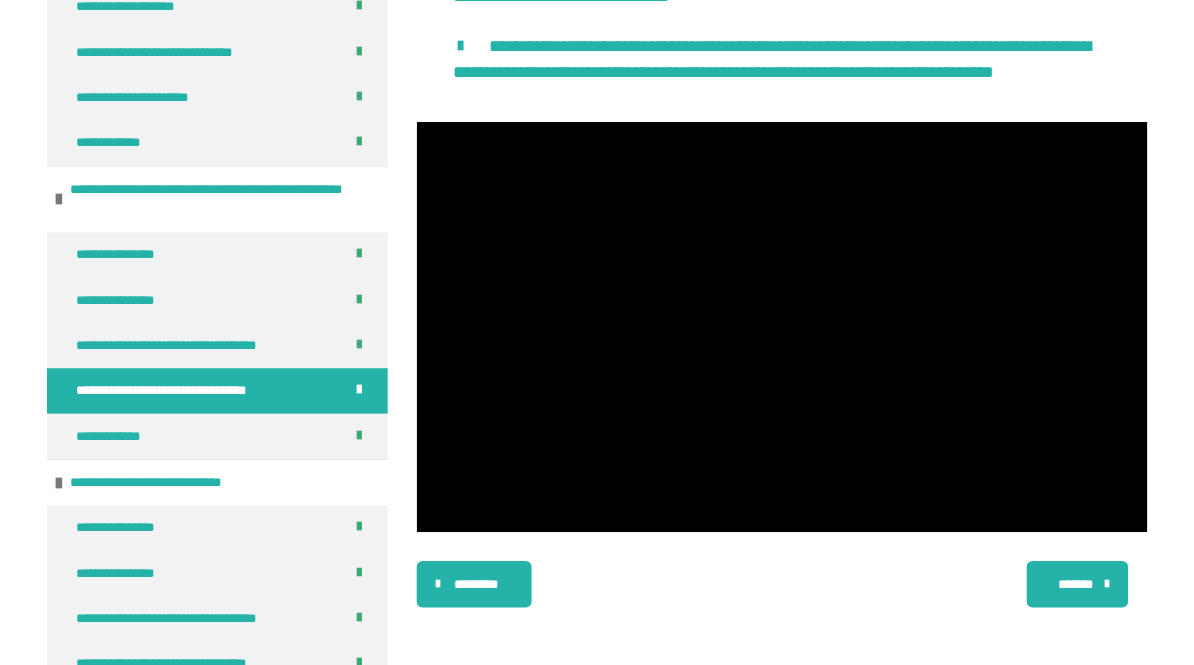 scroll, scrollTop: 874, scrollLeft: 0, axis: vertical 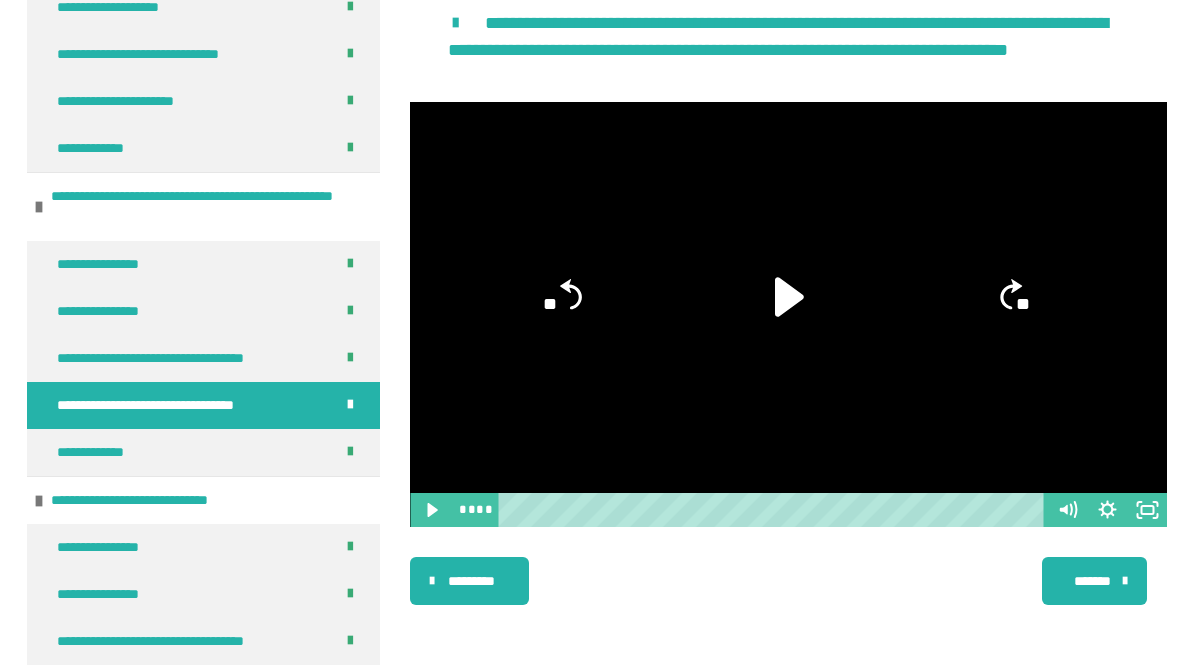 click 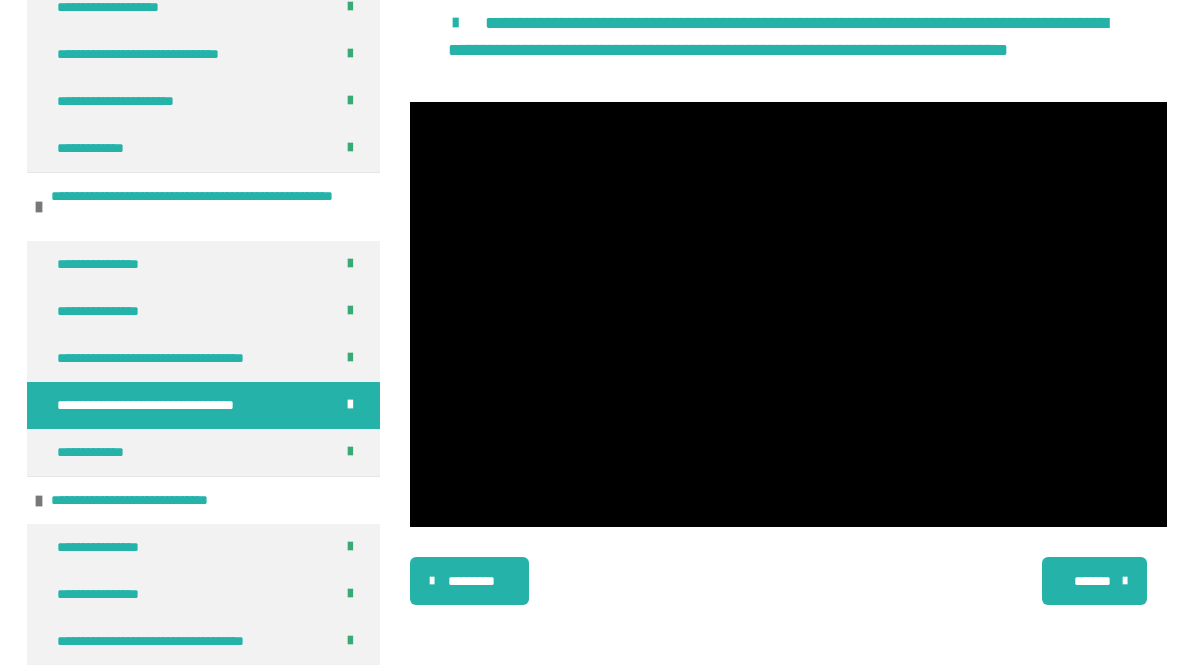 click at bounding box center [788, 315] 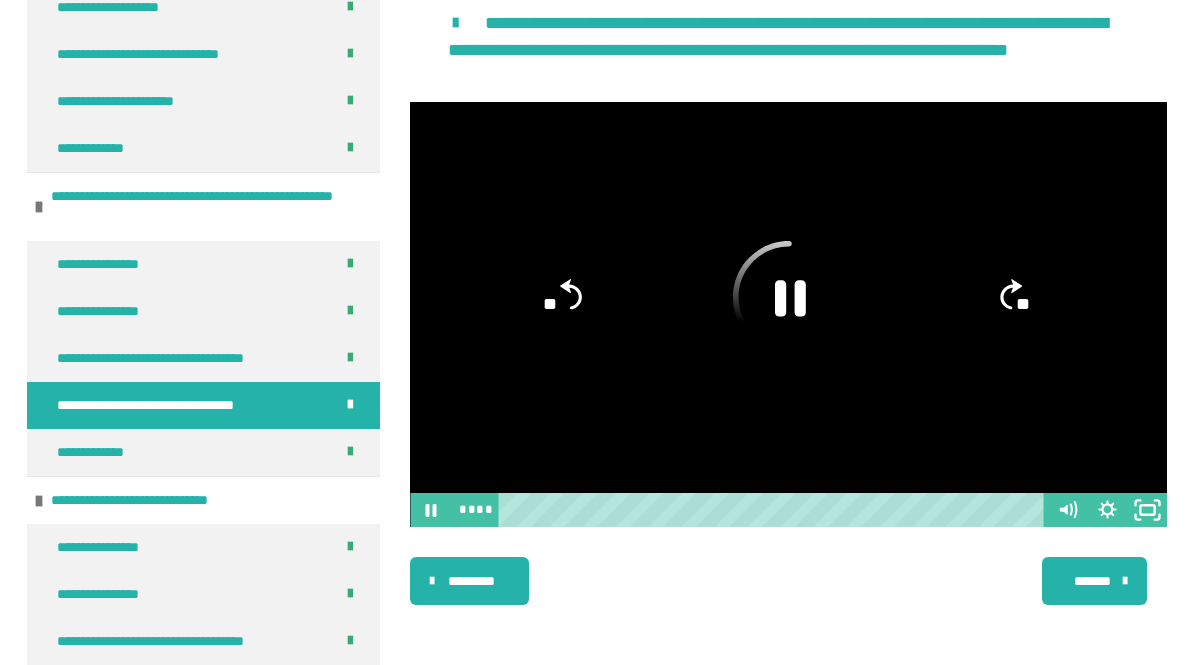 click 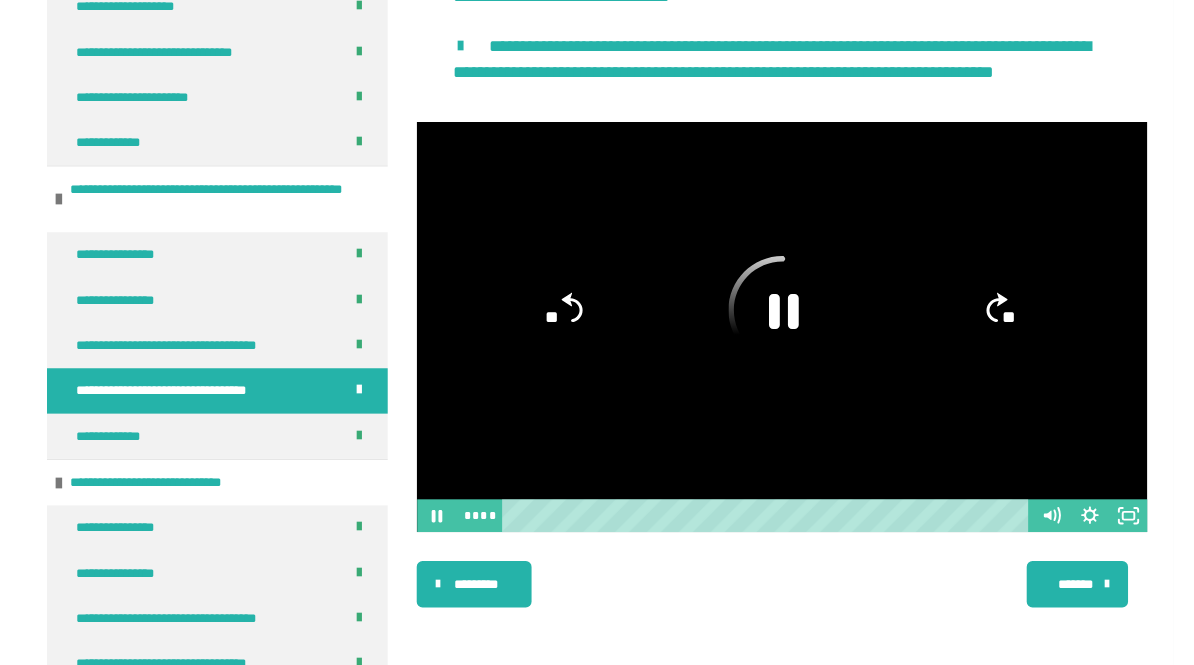 scroll, scrollTop: 874, scrollLeft: 0, axis: vertical 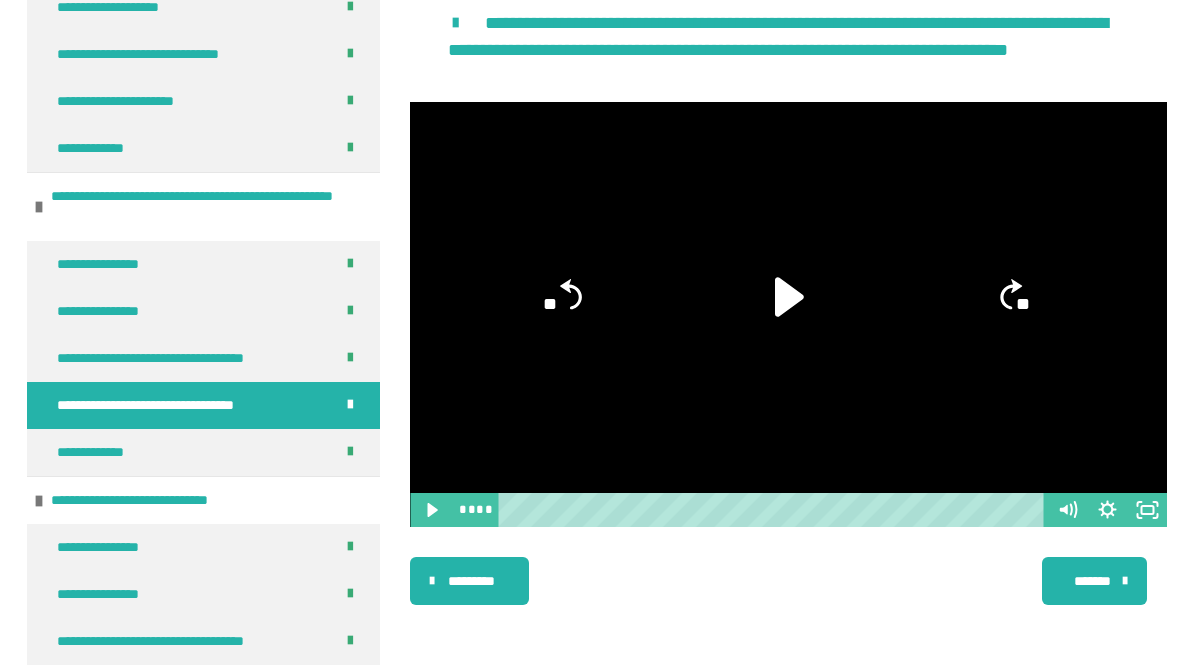 click 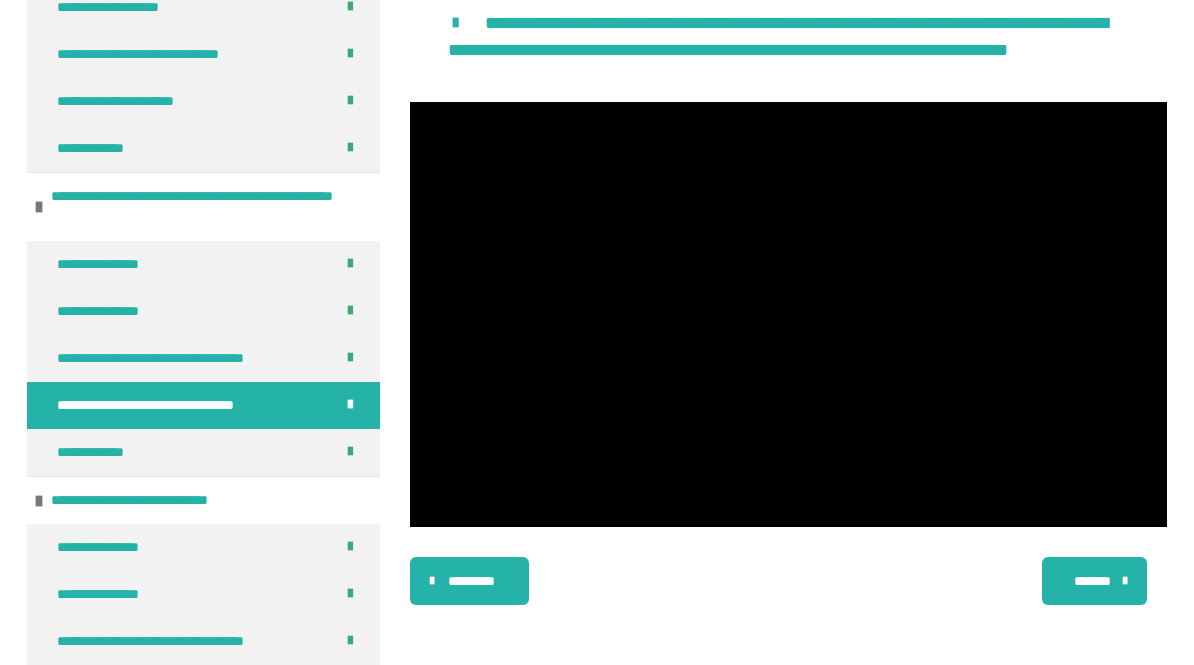 click at bounding box center (788, 315) 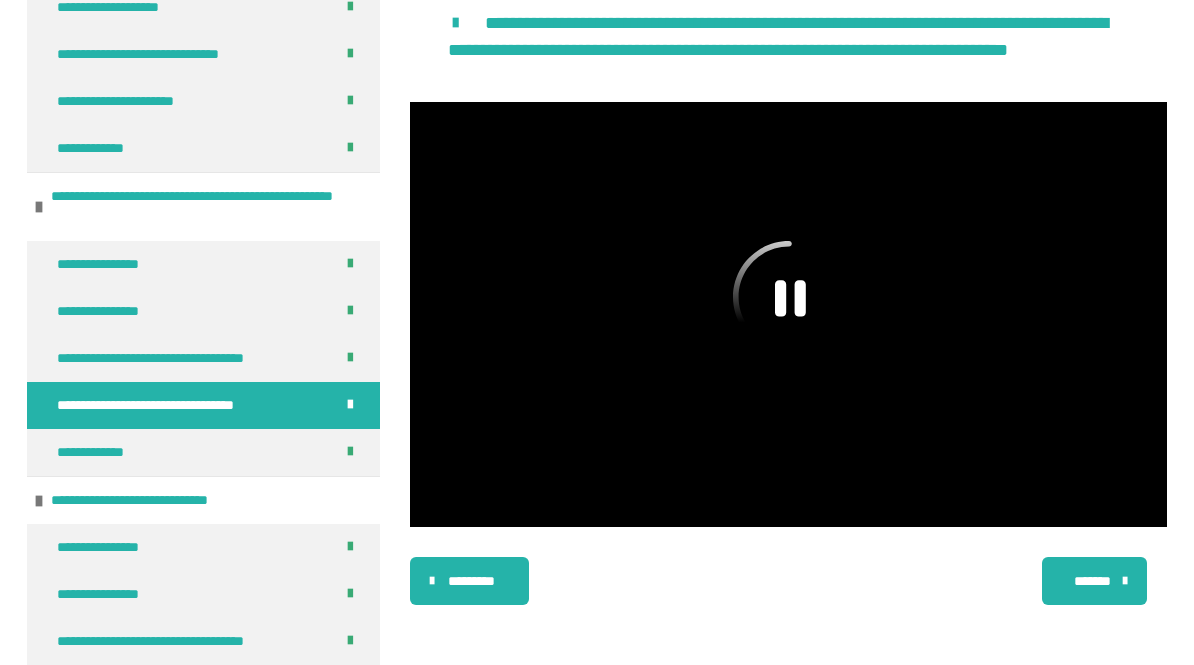 click 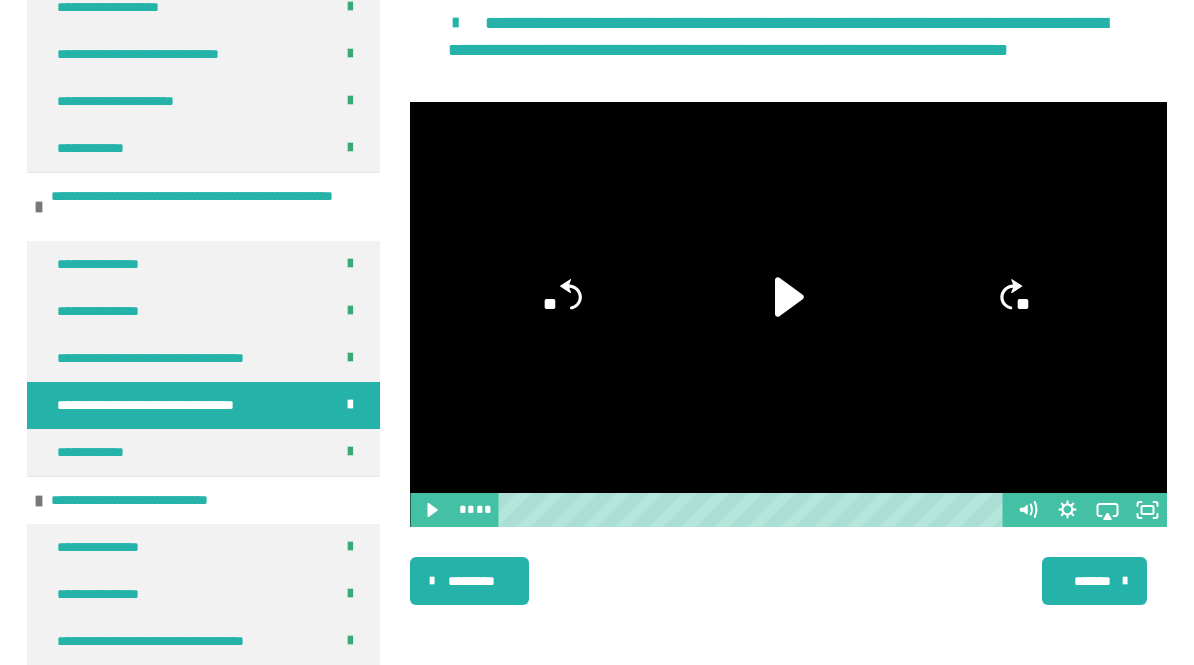 click 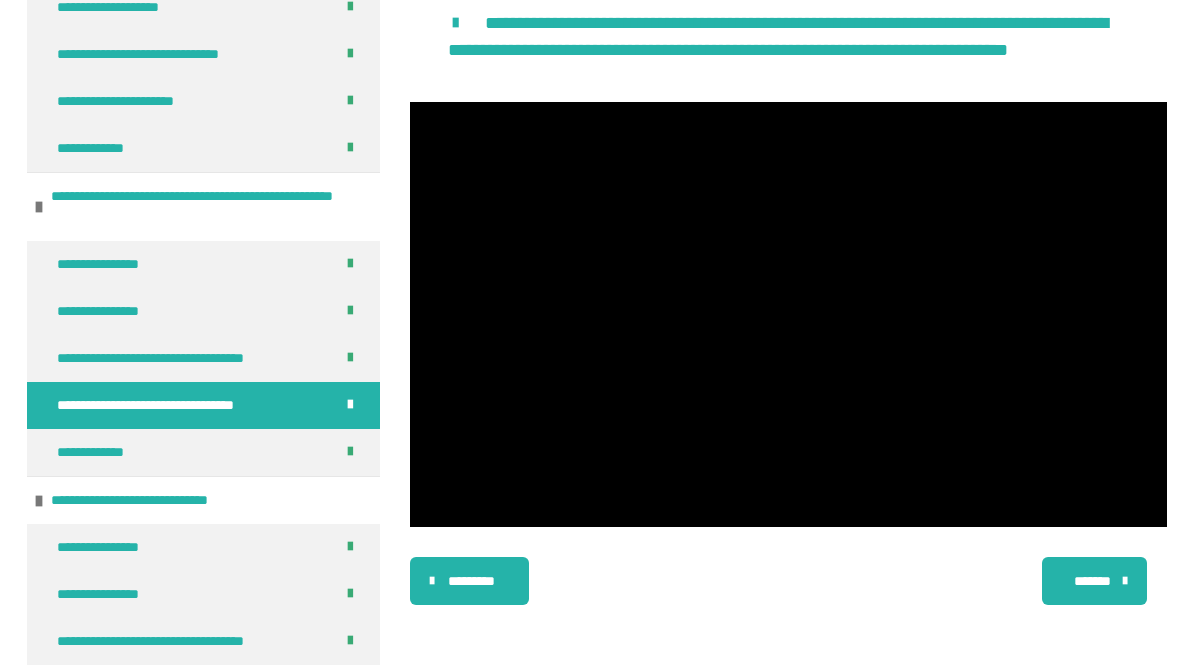 click at bounding box center [788, 315] 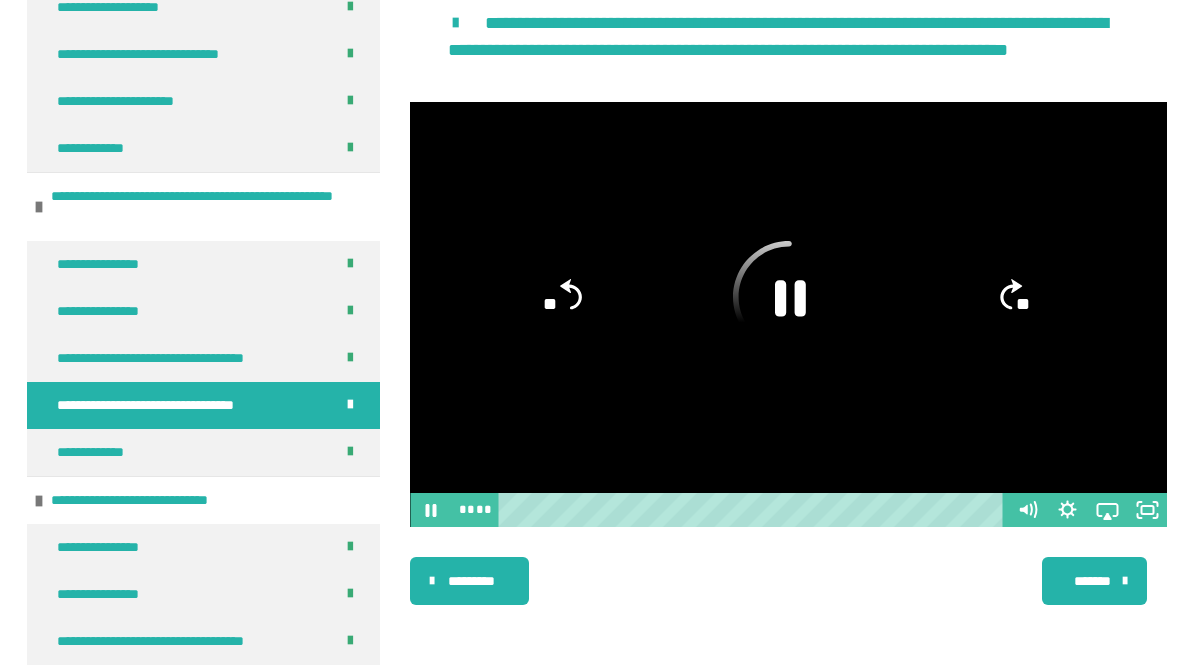 click 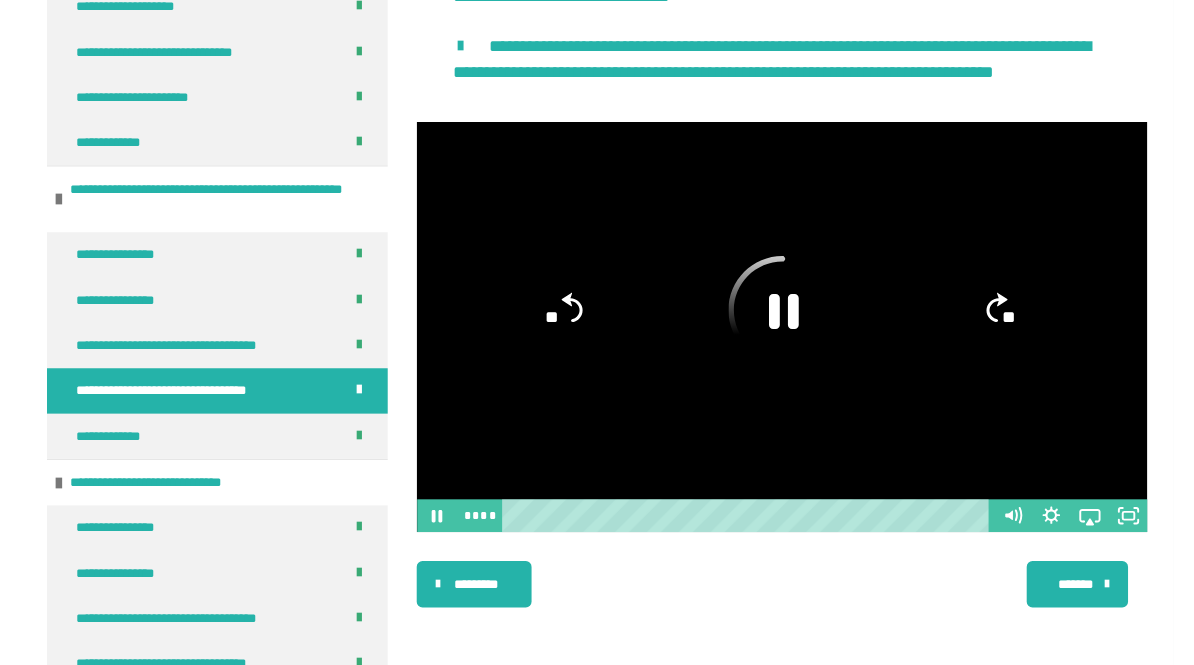 scroll, scrollTop: 874, scrollLeft: 0, axis: vertical 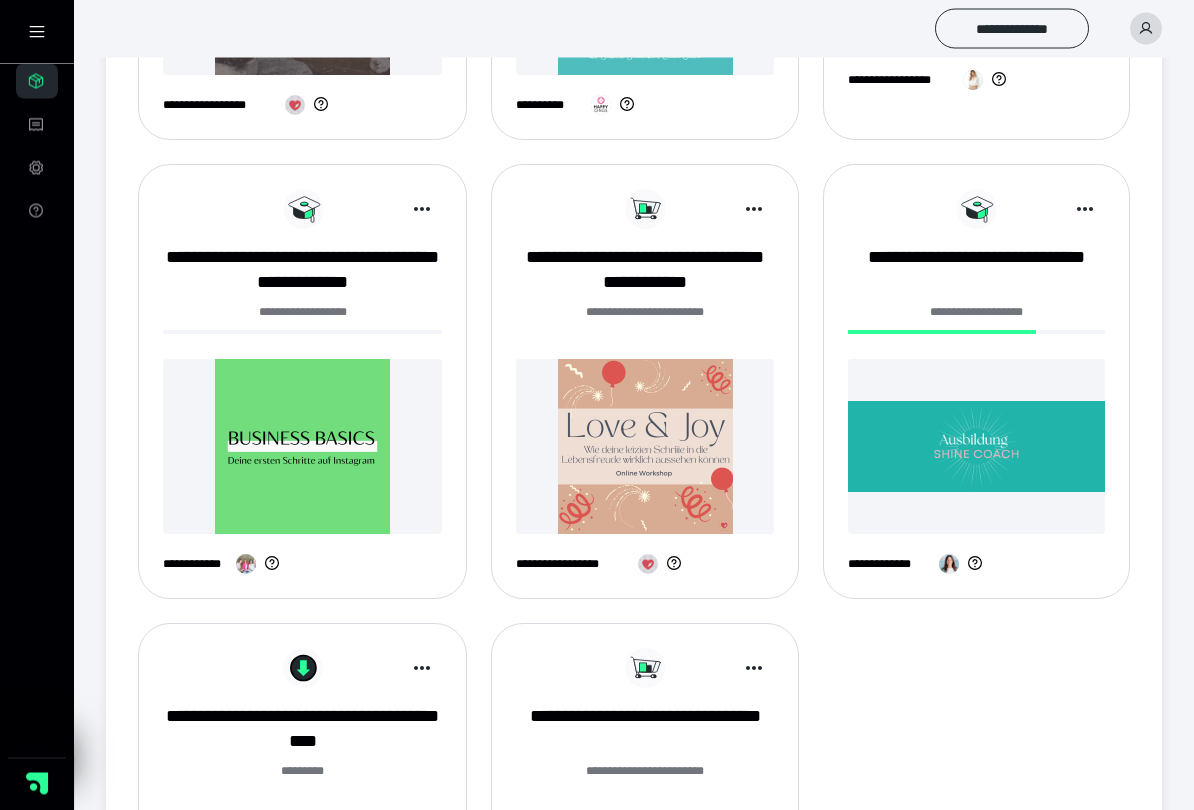 click at bounding box center [976, 447] 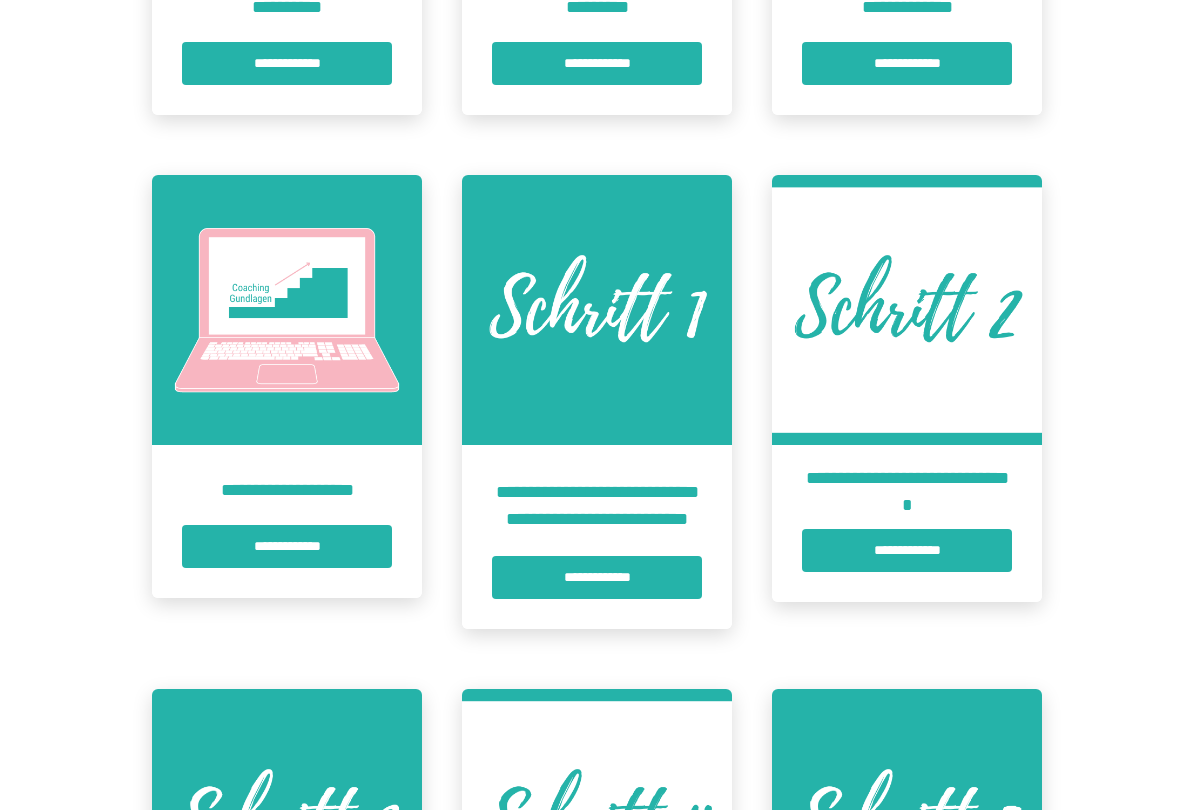 scroll, scrollTop: 829, scrollLeft: 0, axis: vertical 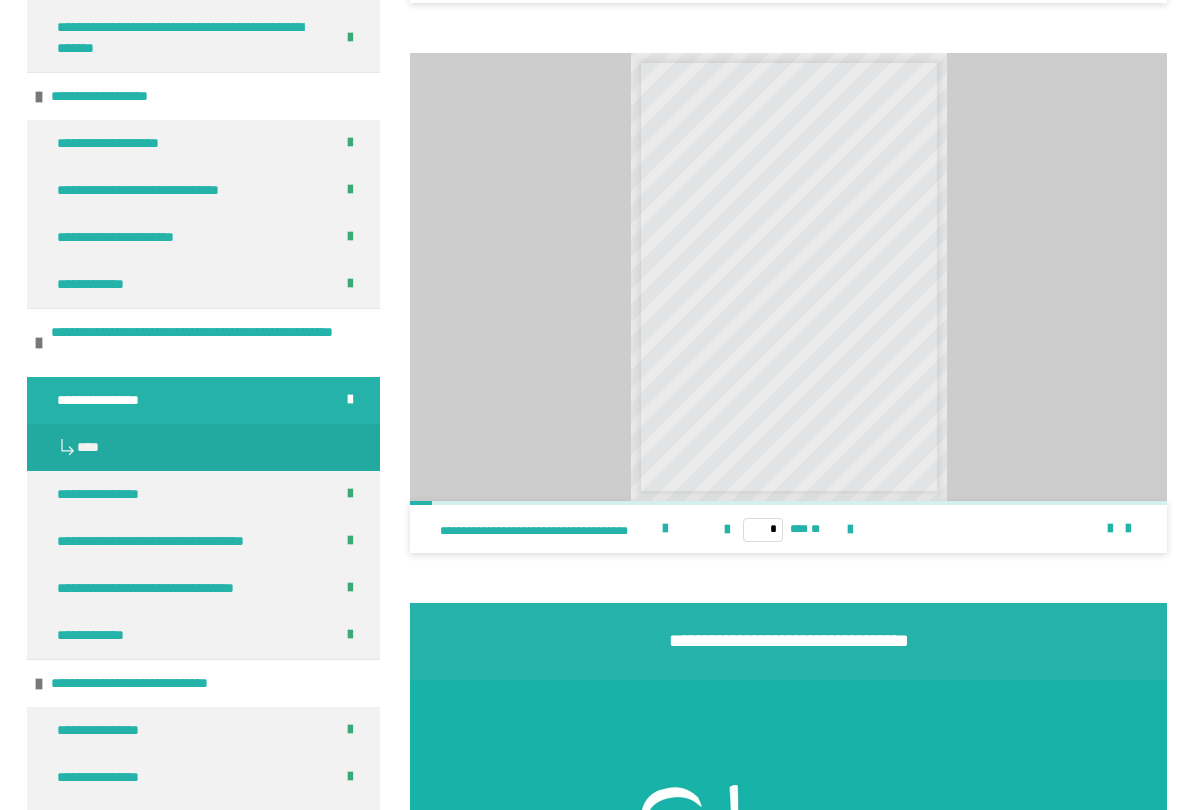 click on "**********" at bounding box center [172, 588] 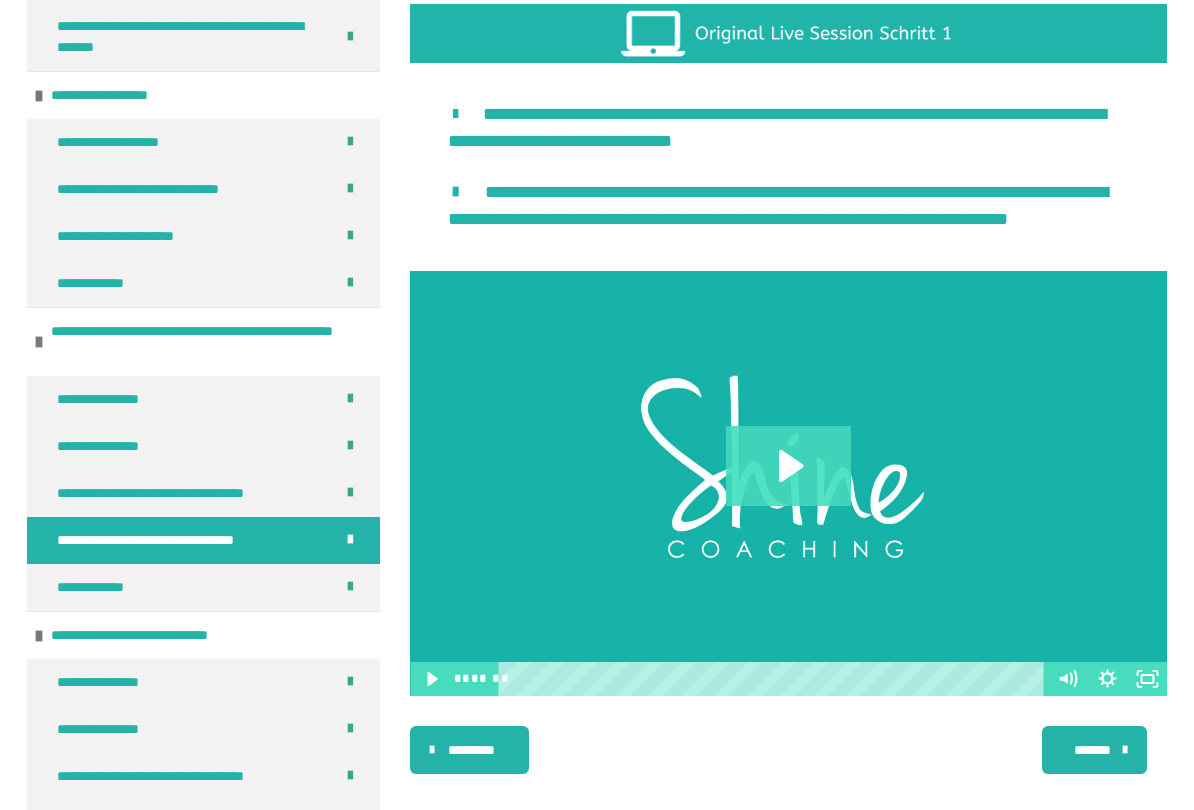 scroll, scrollTop: 678, scrollLeft: 0, axis: vertical 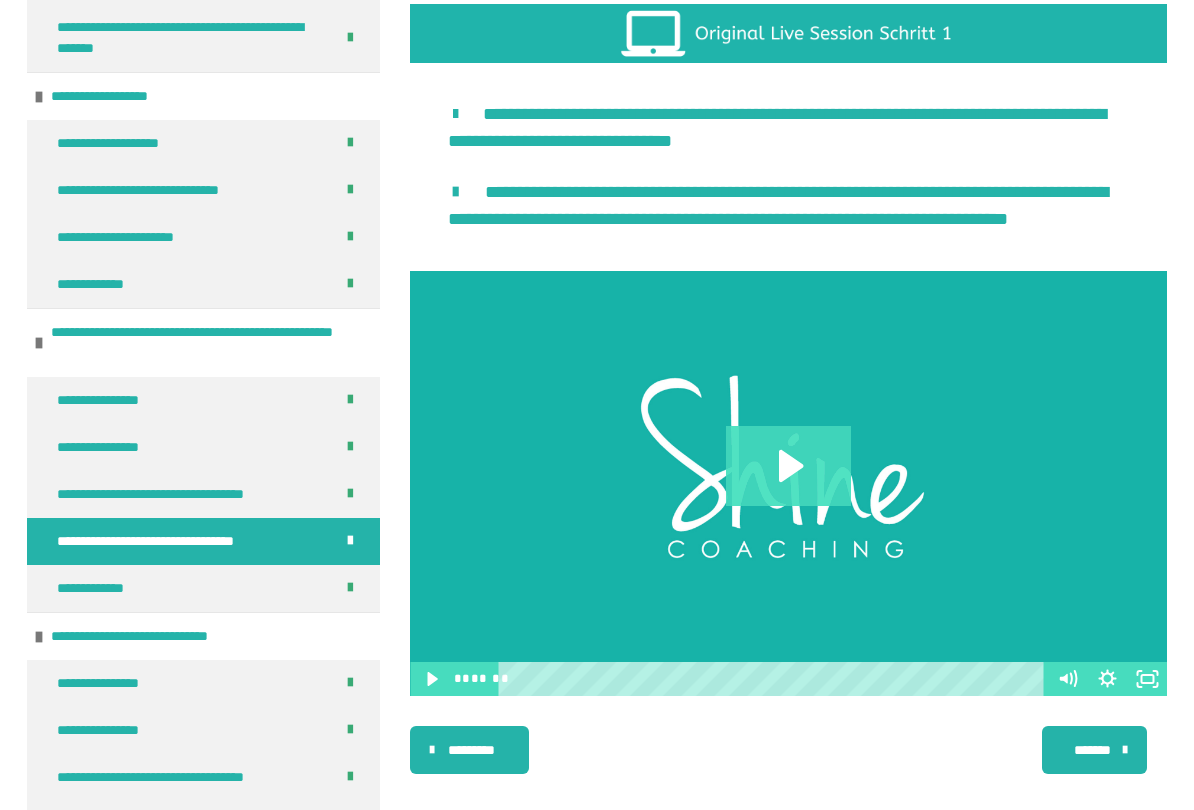 click 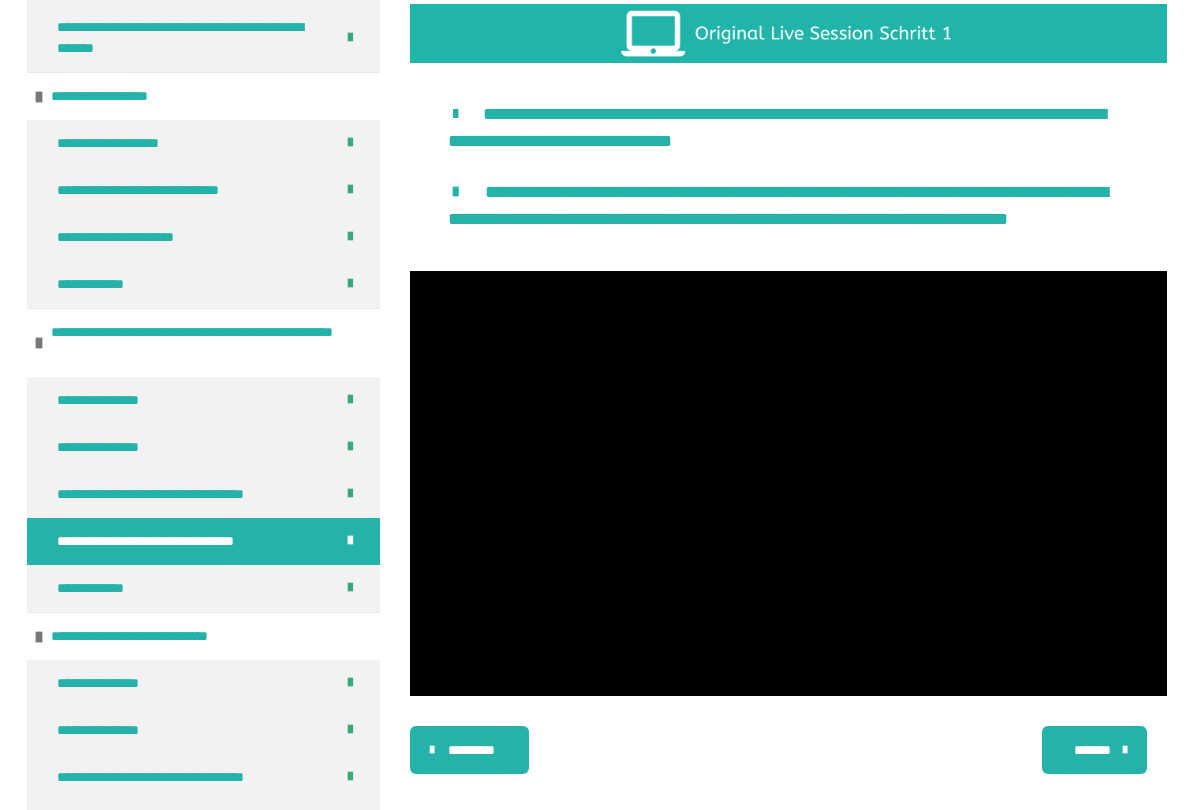 click at bounding box center (788, 484) 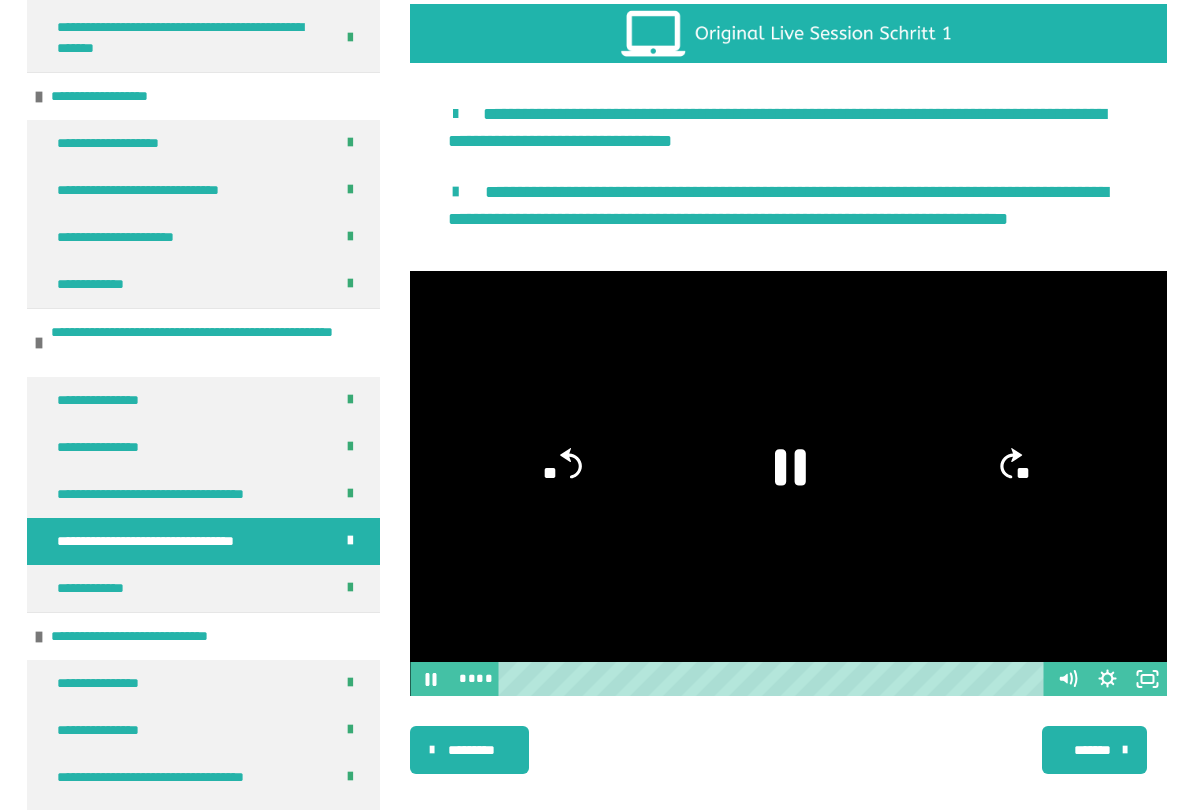 click 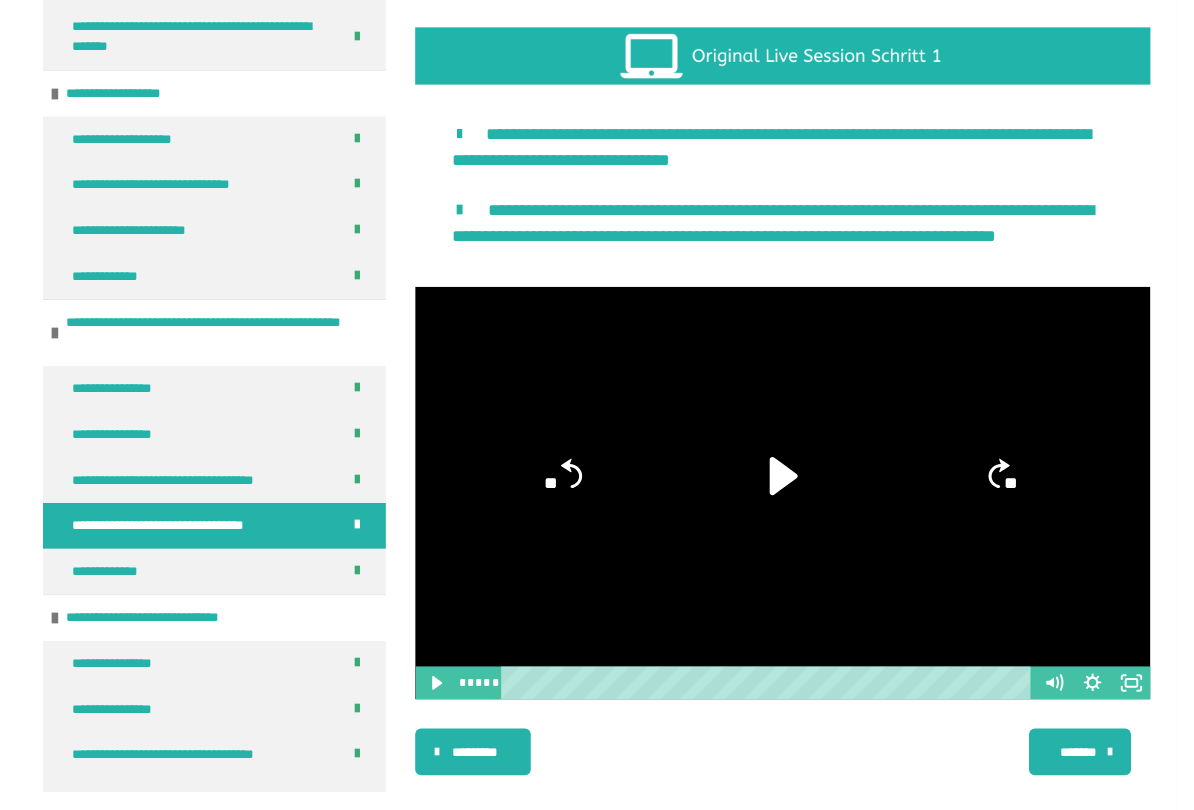 scroll, scrollTop: 678, scrollLeft: 0, axis: vertical 